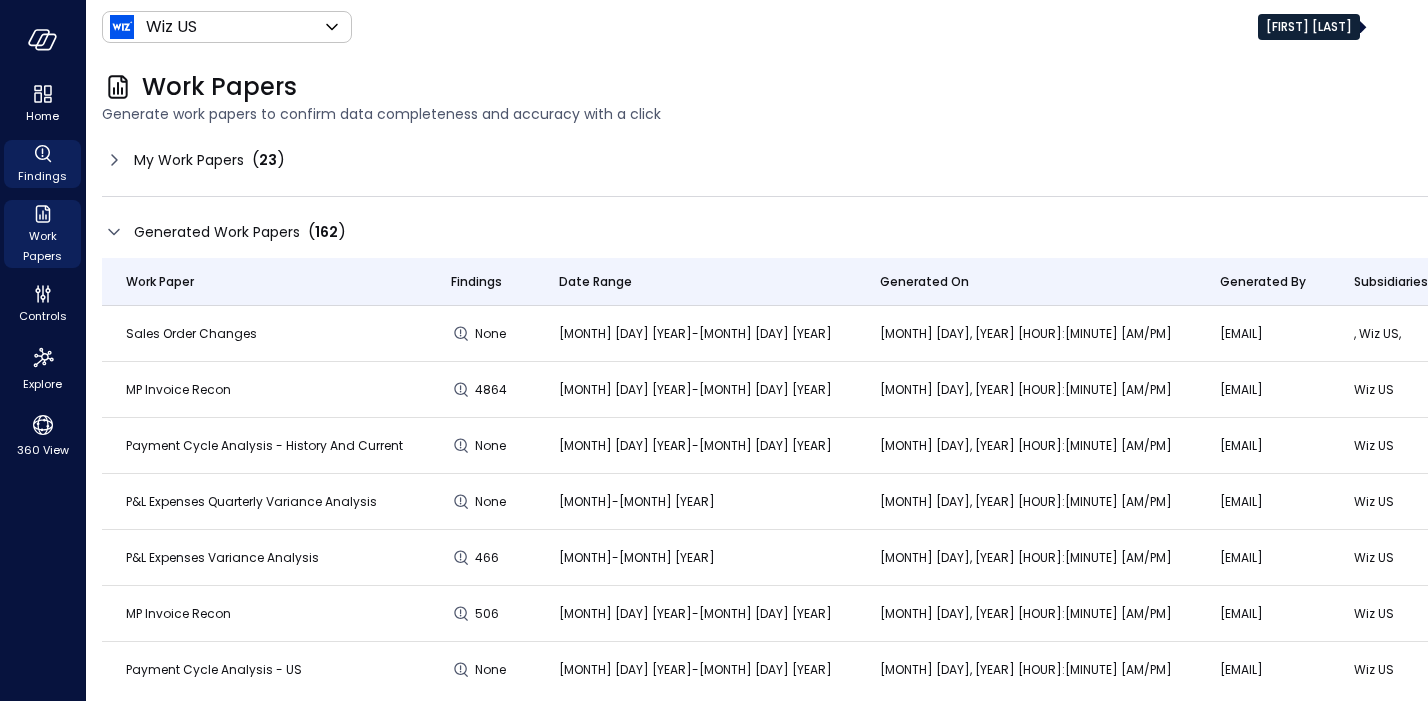 scroll, scrollTop: 0, scrollLeft: 0, axis: both 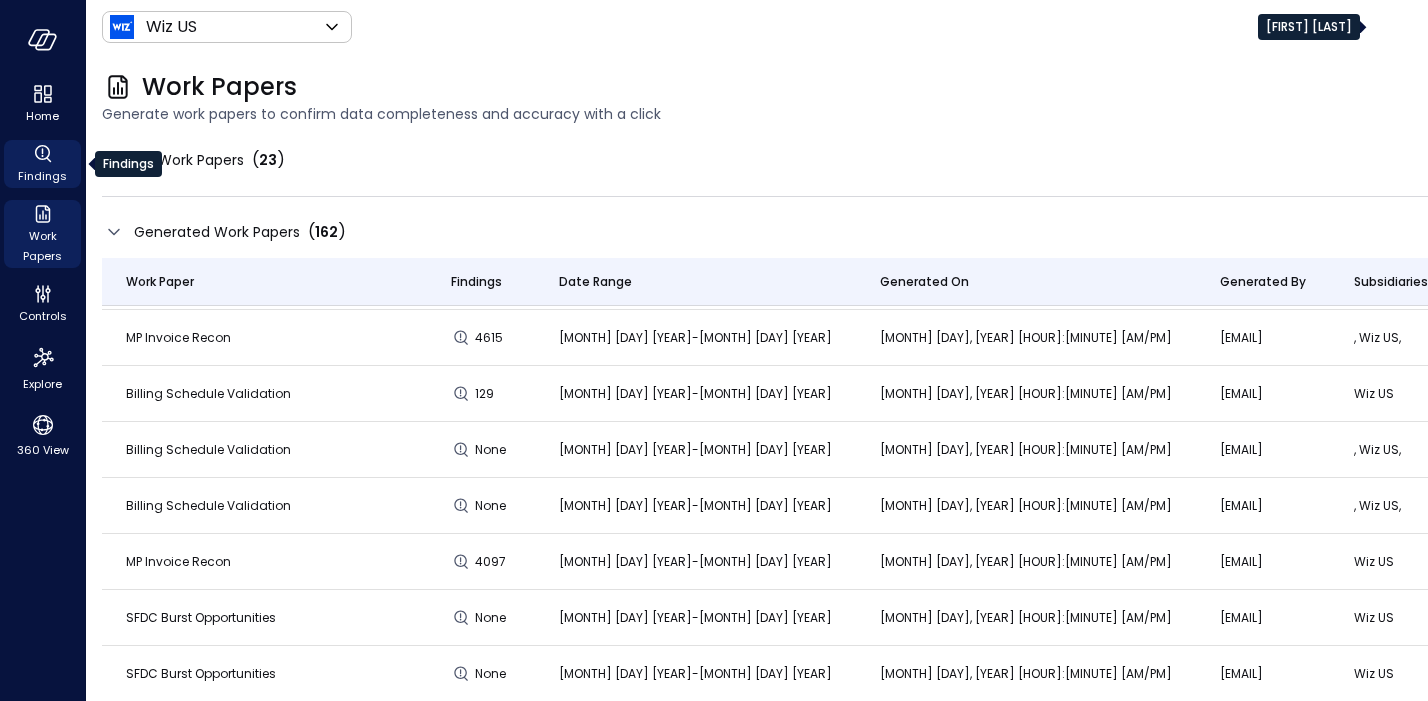 click on "Findings" at bounding box center (42, 176) 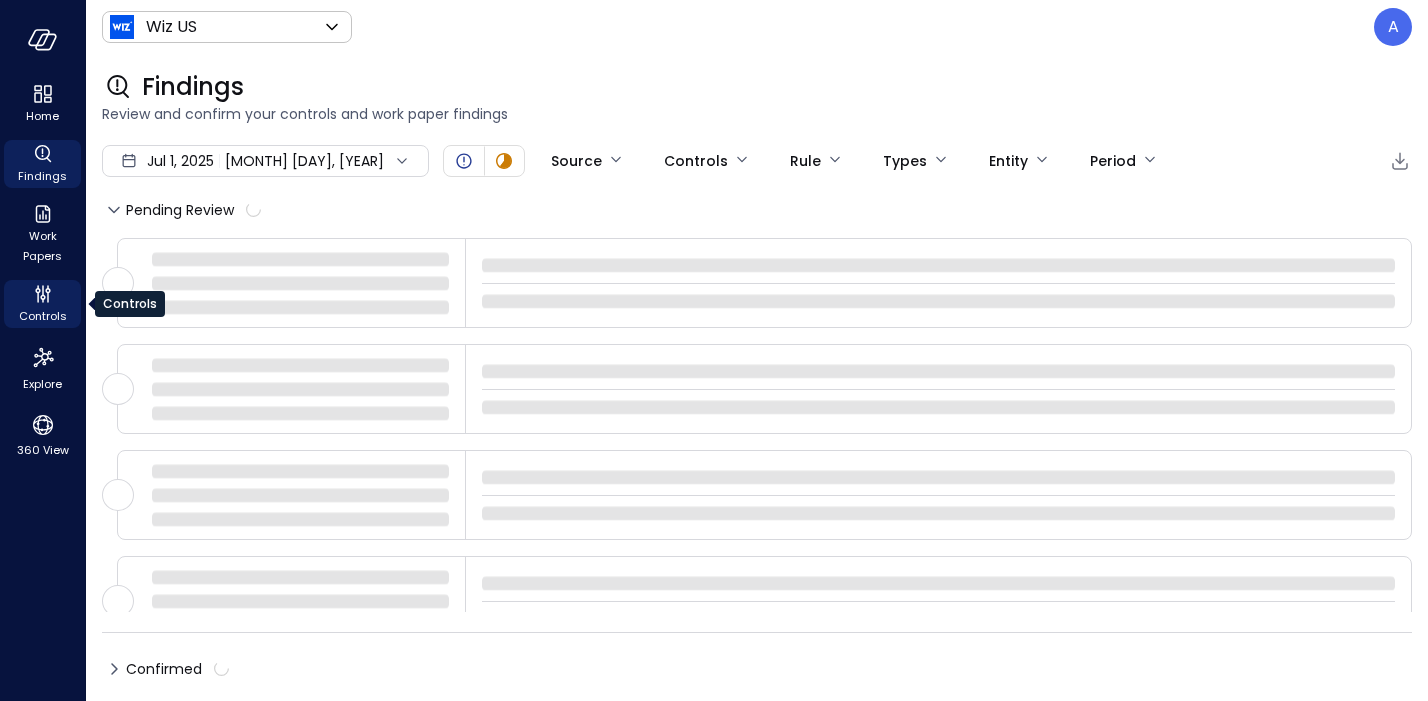 click 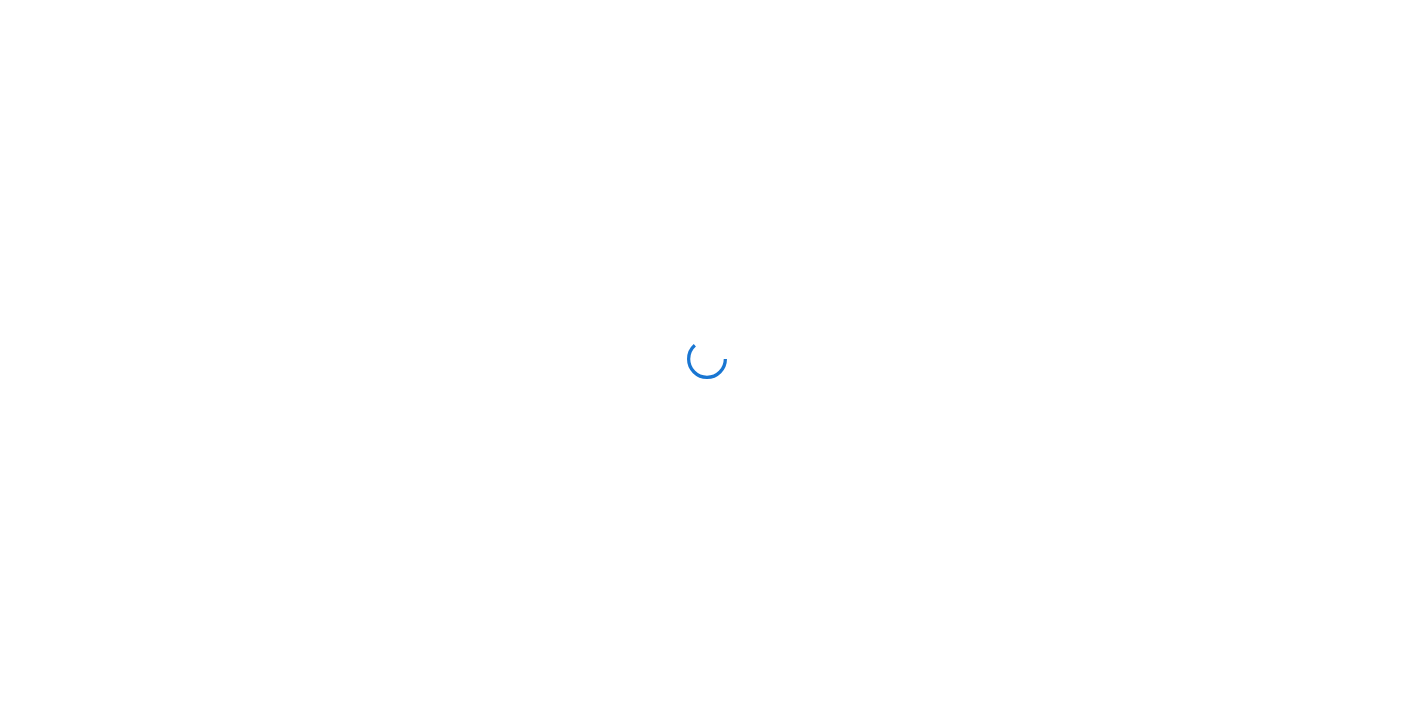scroll, scrollTop: 0, scrollLeft: 0, axis: both 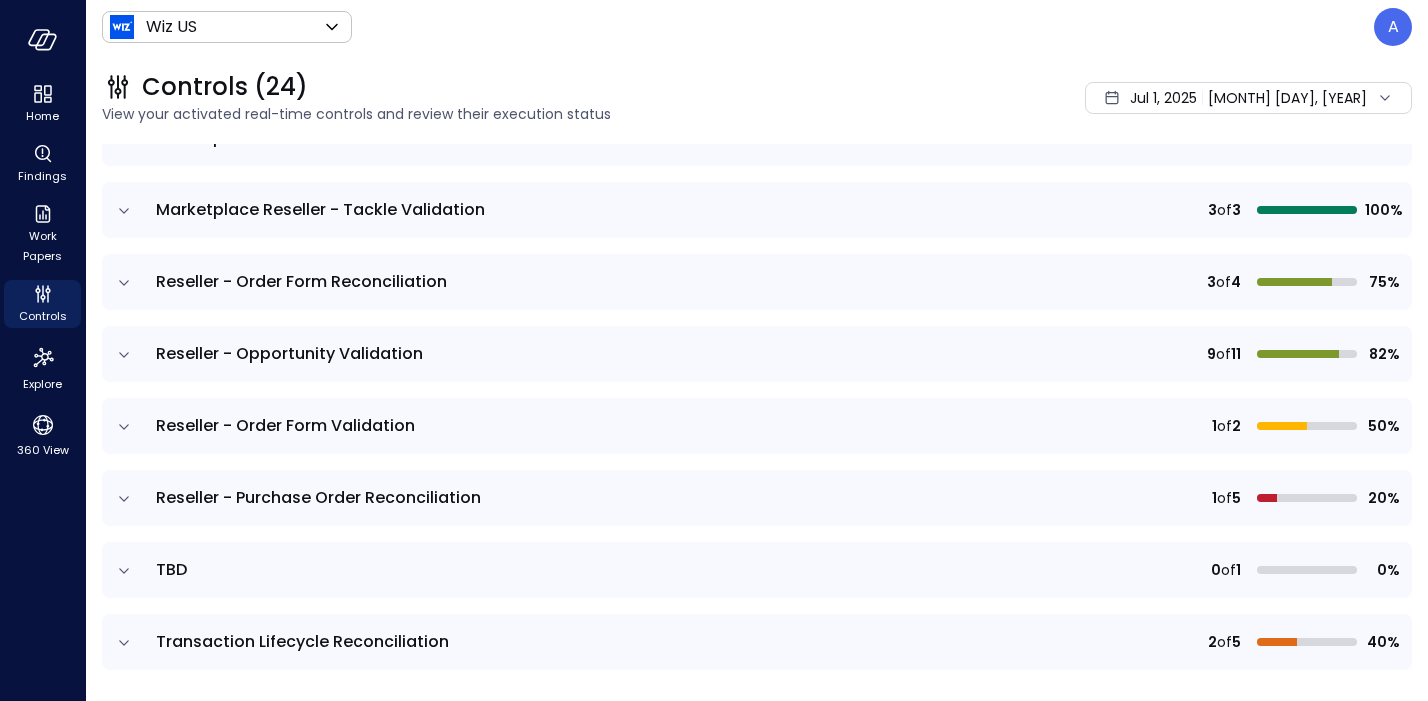 click 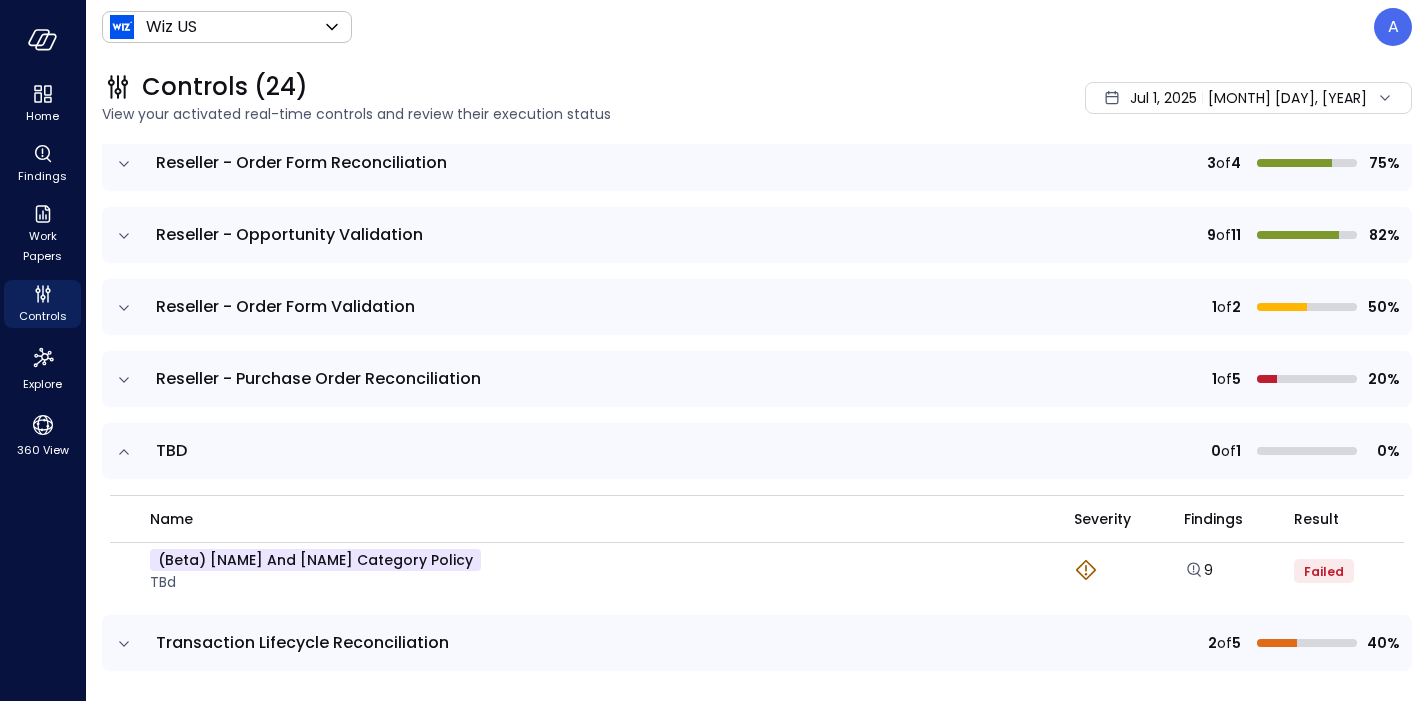 scroll, scrollTop: 1491, scrollLeft: 0, axis: vertical 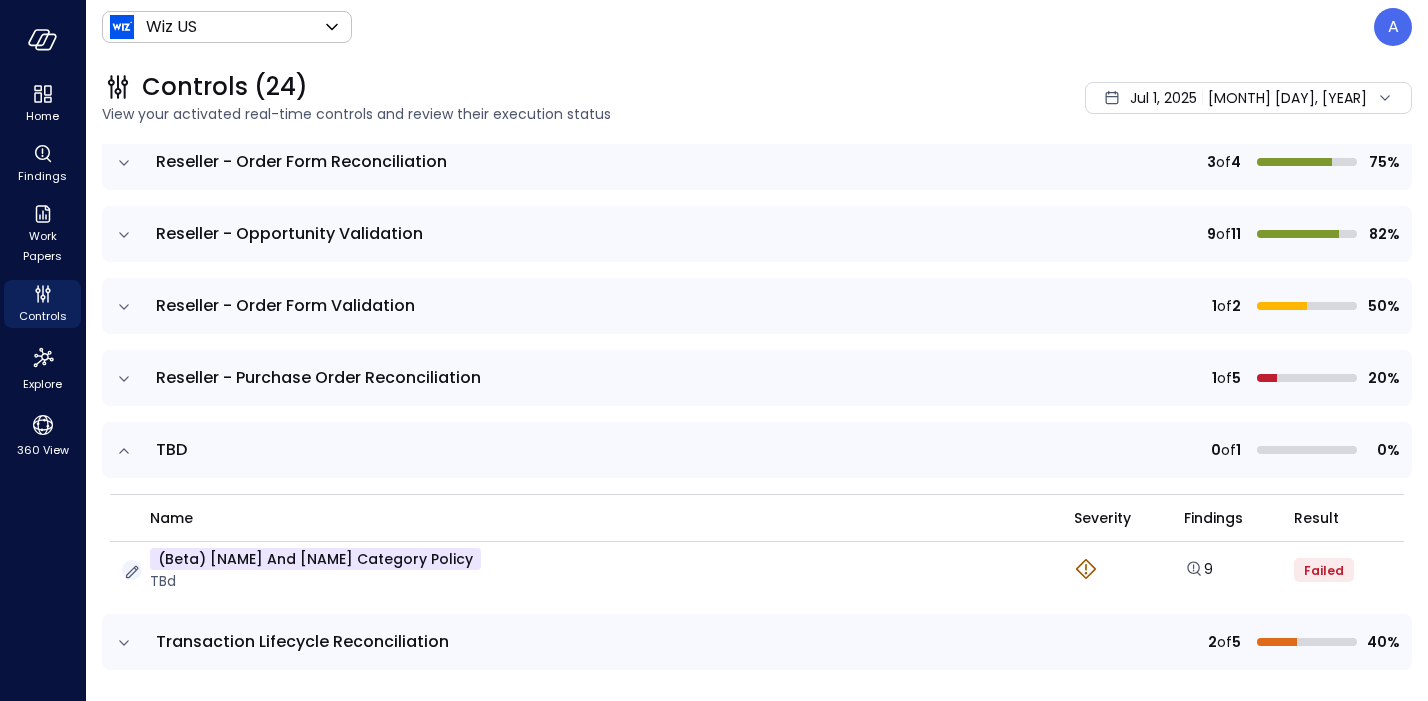 click 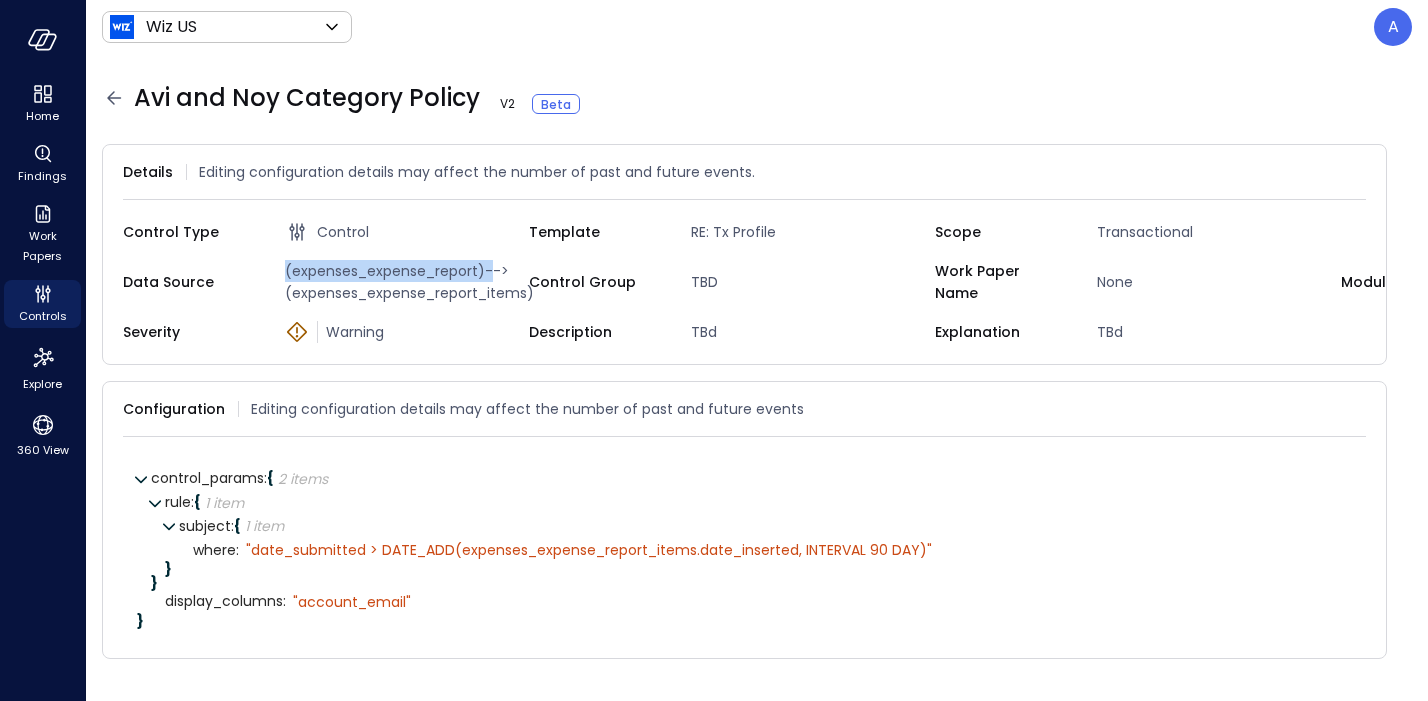 drag, startPoint x: 287, startPoint y: 271, endPoint x: 496, endPoint y: 268, distance: 209.02153 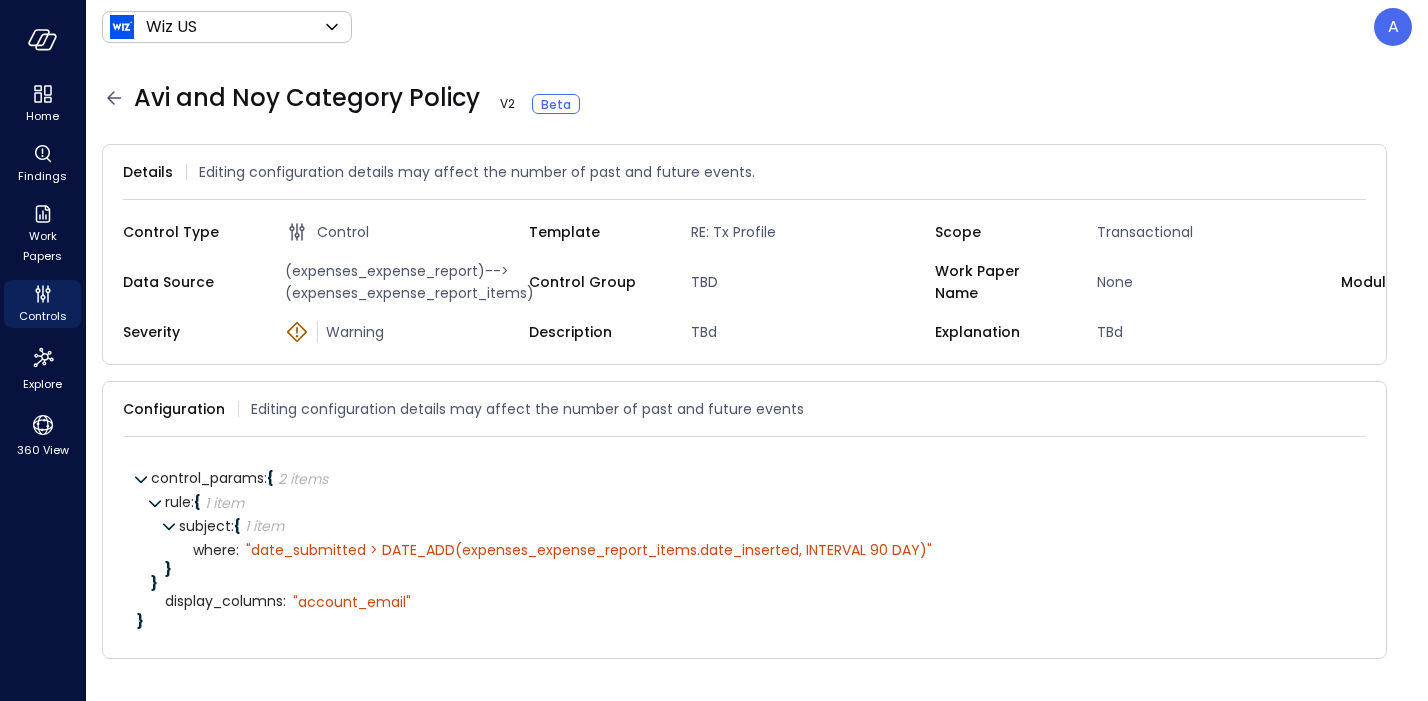 click on "(expenses_expense_report)-->(expenses_expense_report_items)" at bounding box center (403, 282) 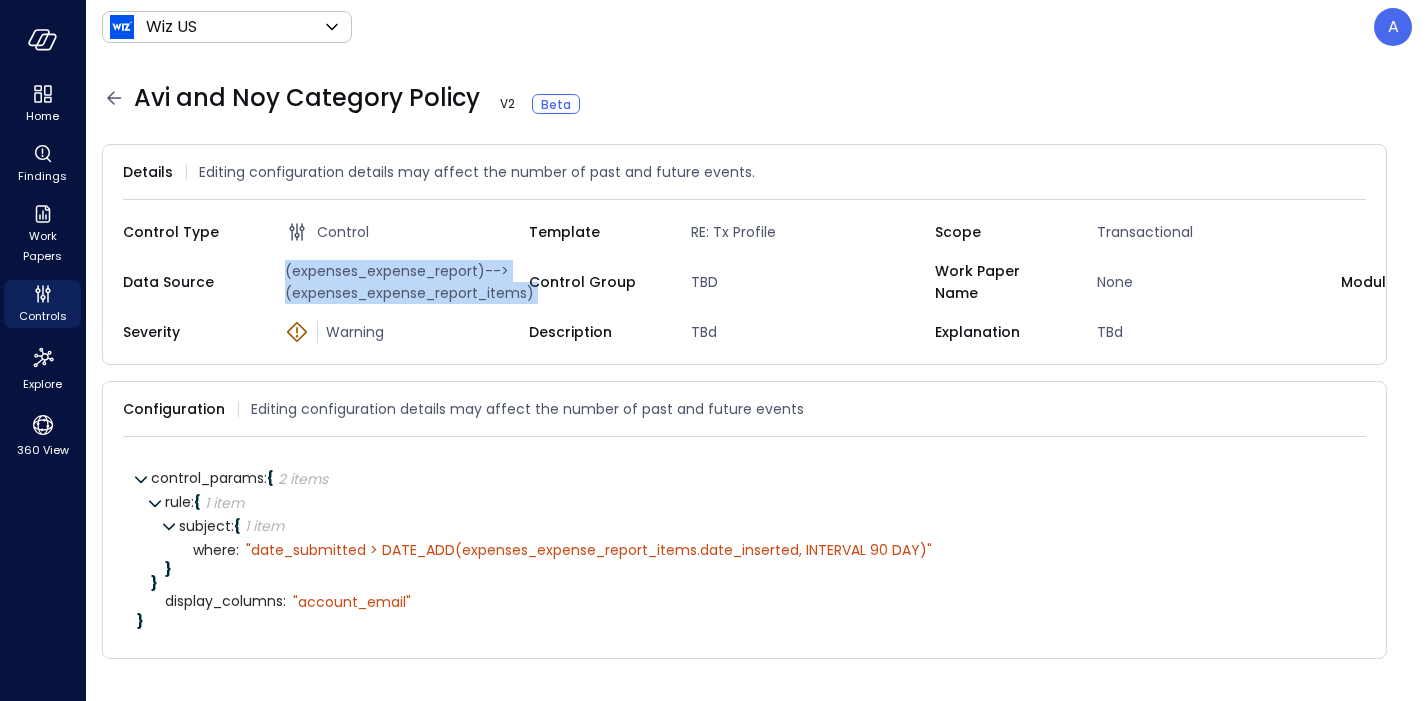drag, startPoint x: 528, startPoint y: 292, endPoint x: 302, endPoint y: 273, distance: 226.79727 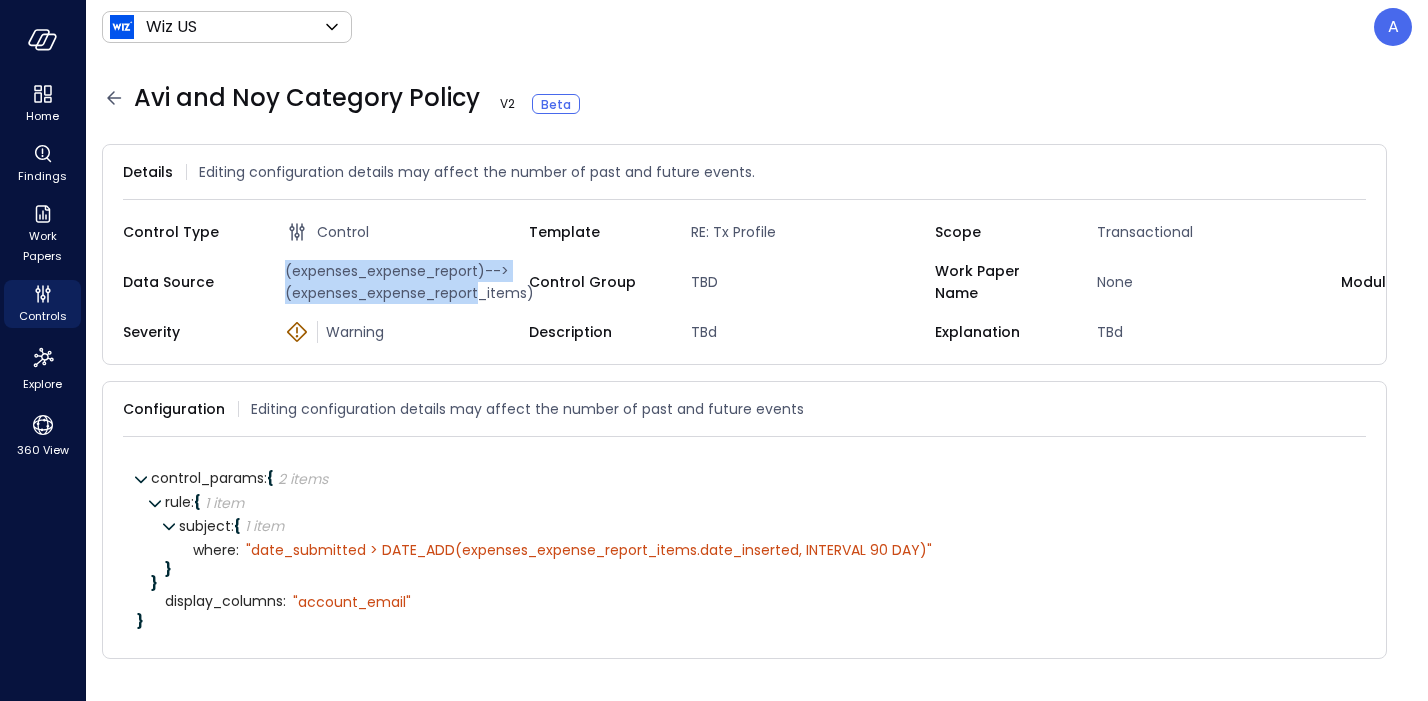 drag, startPoint x: 283, startPoint y: 269, endPoint x: 523, endPoint y: 292, distance: 241.09956 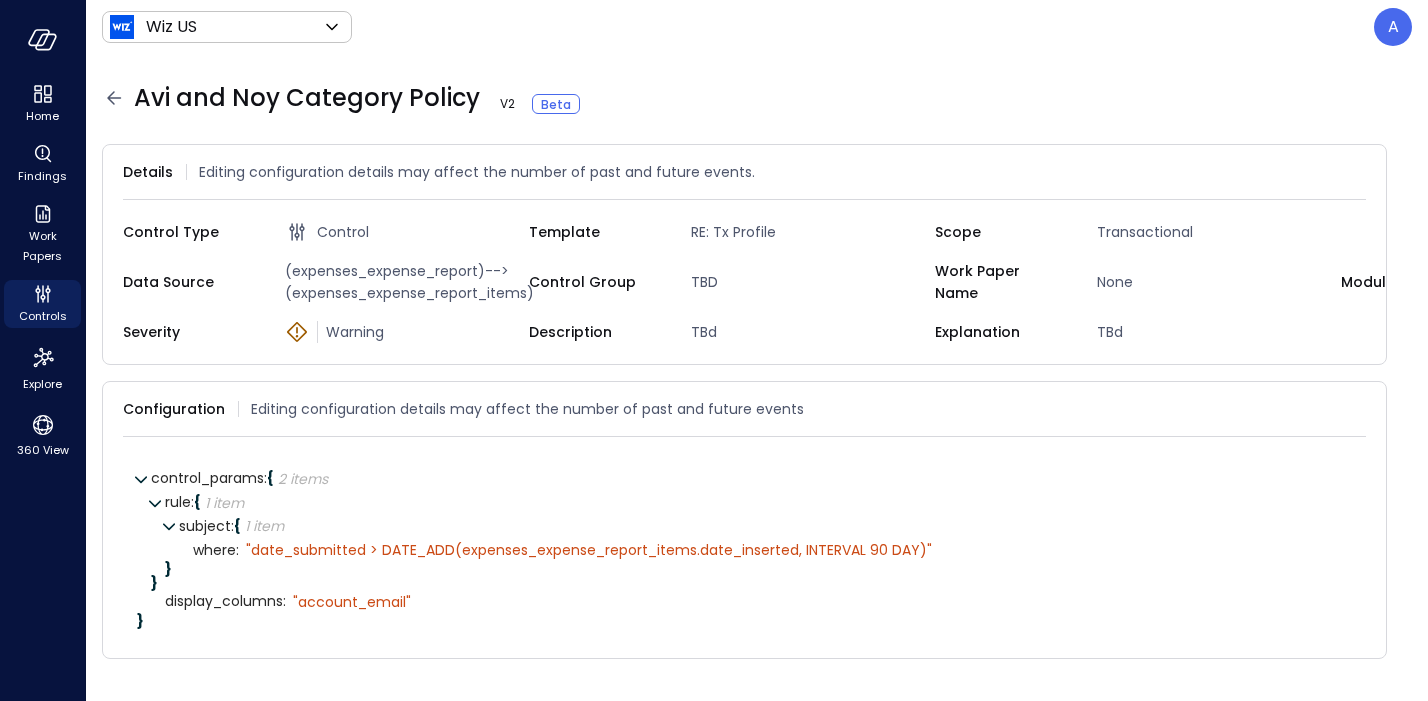 click on "(expenses_expense_report)-->(expenses_expense_report_items)" at bounding box center [403, 282] 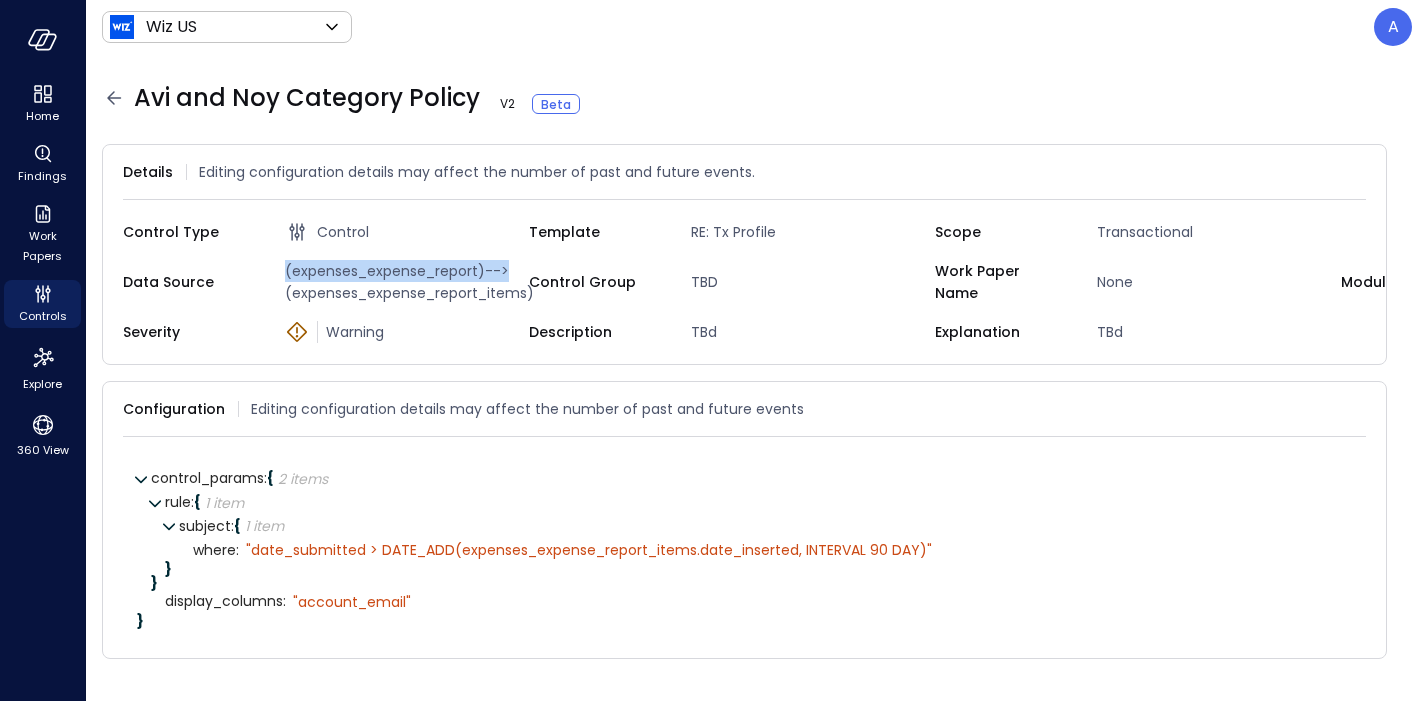 drag, startPoint x: 282, startPoint y: 268, endPoint x: 515, endPoint y: 277, distance: 233.17375 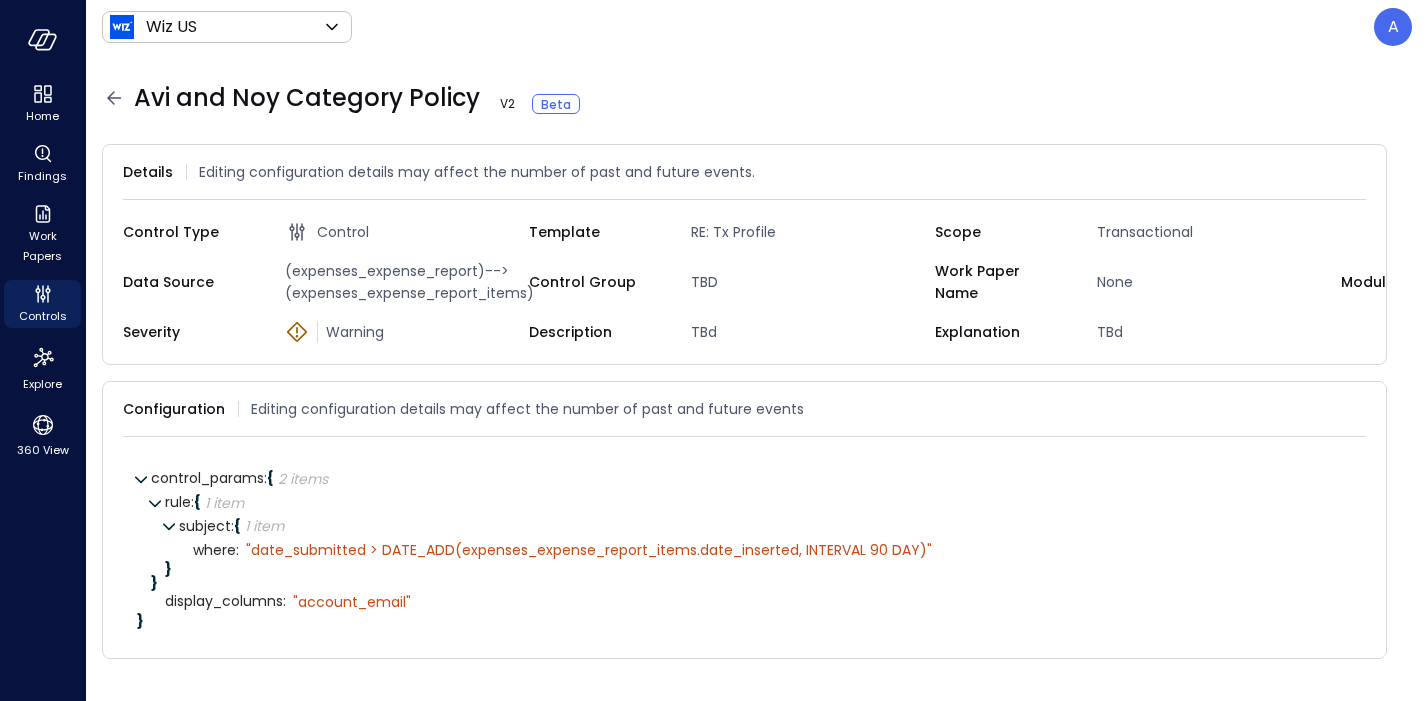 click on "(expenses_expense_report)-->(expenses_expense_report_items)" at bounding box center (403, 282) 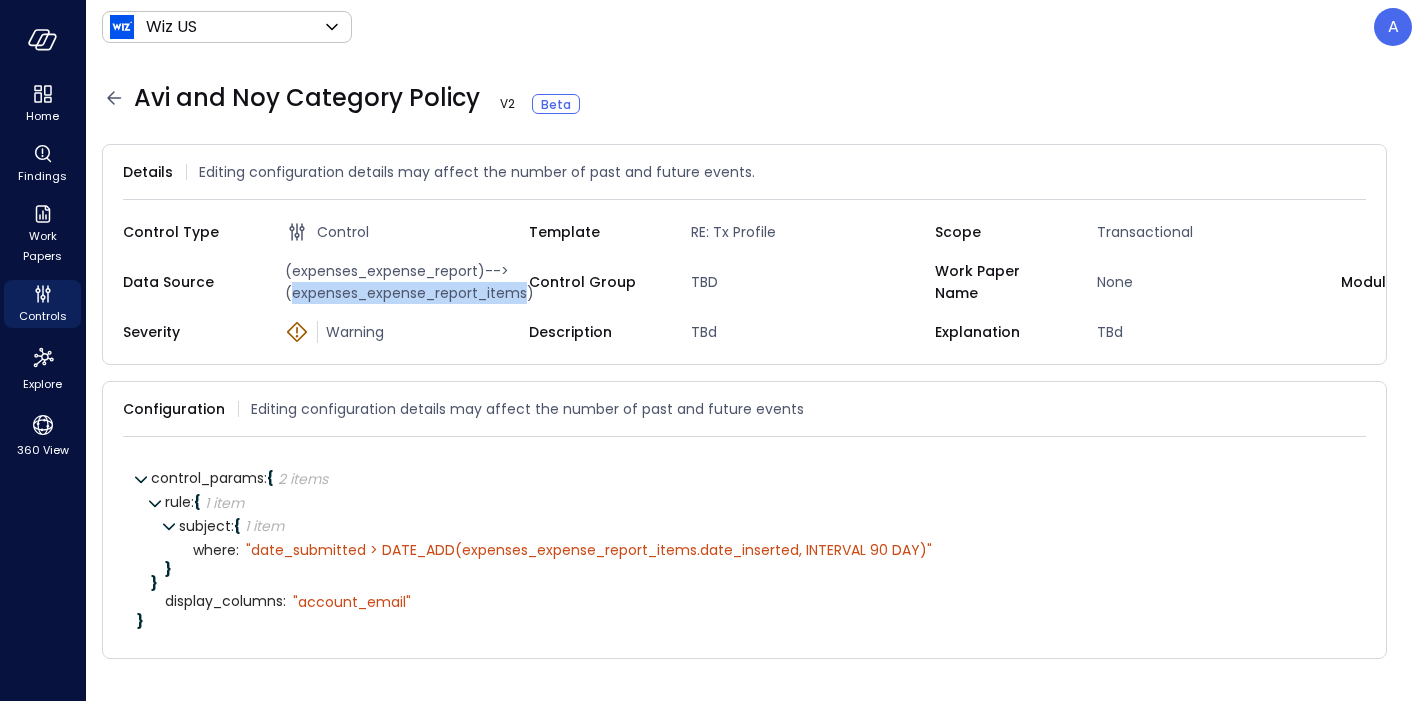 click on "(expenses_expense_report)-->(expenses_expense_report_items)" at bounding box center [403, 282] 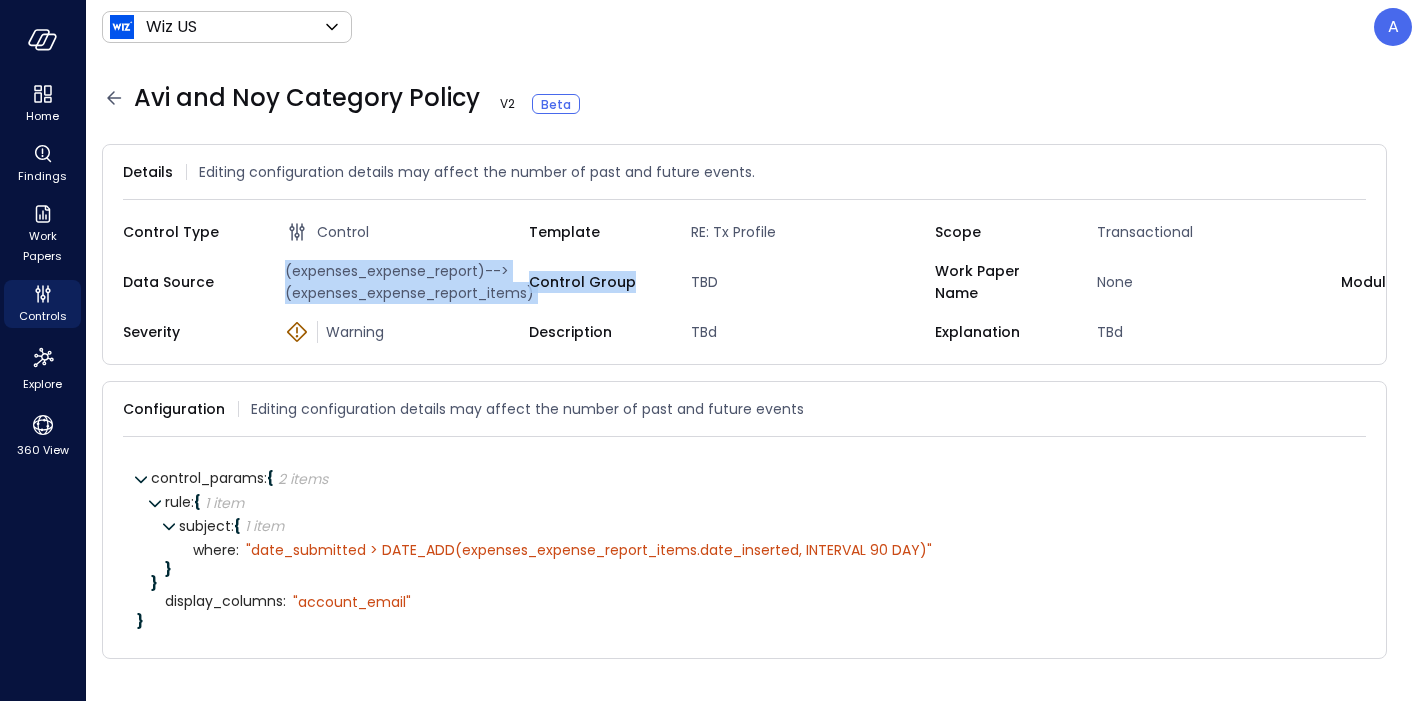 drag, startPoint x: 281, startPoint y: 271, endPoint x: 530, endPoint y: 293, distance: 249.97 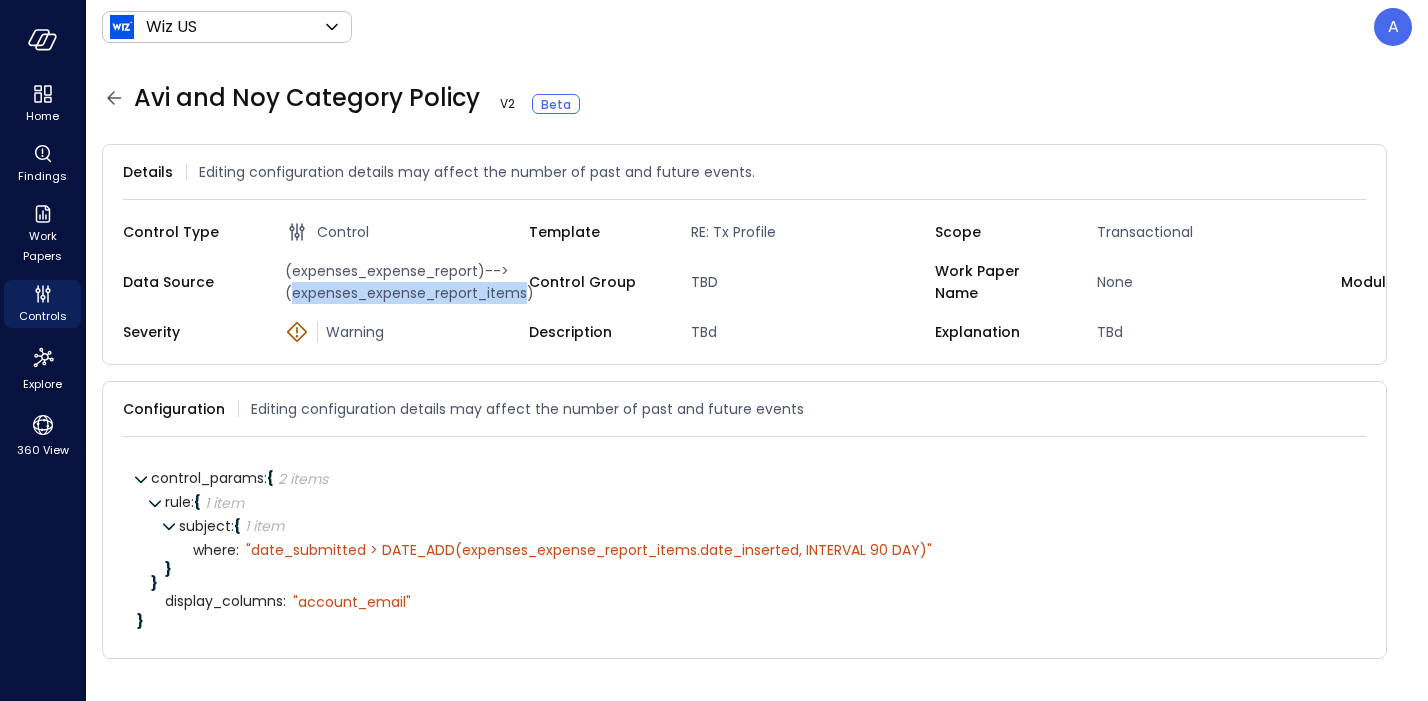 click on "(expenses_expense_report)-->(expenses_expense_report_items)" at bounding box center (403, 282) 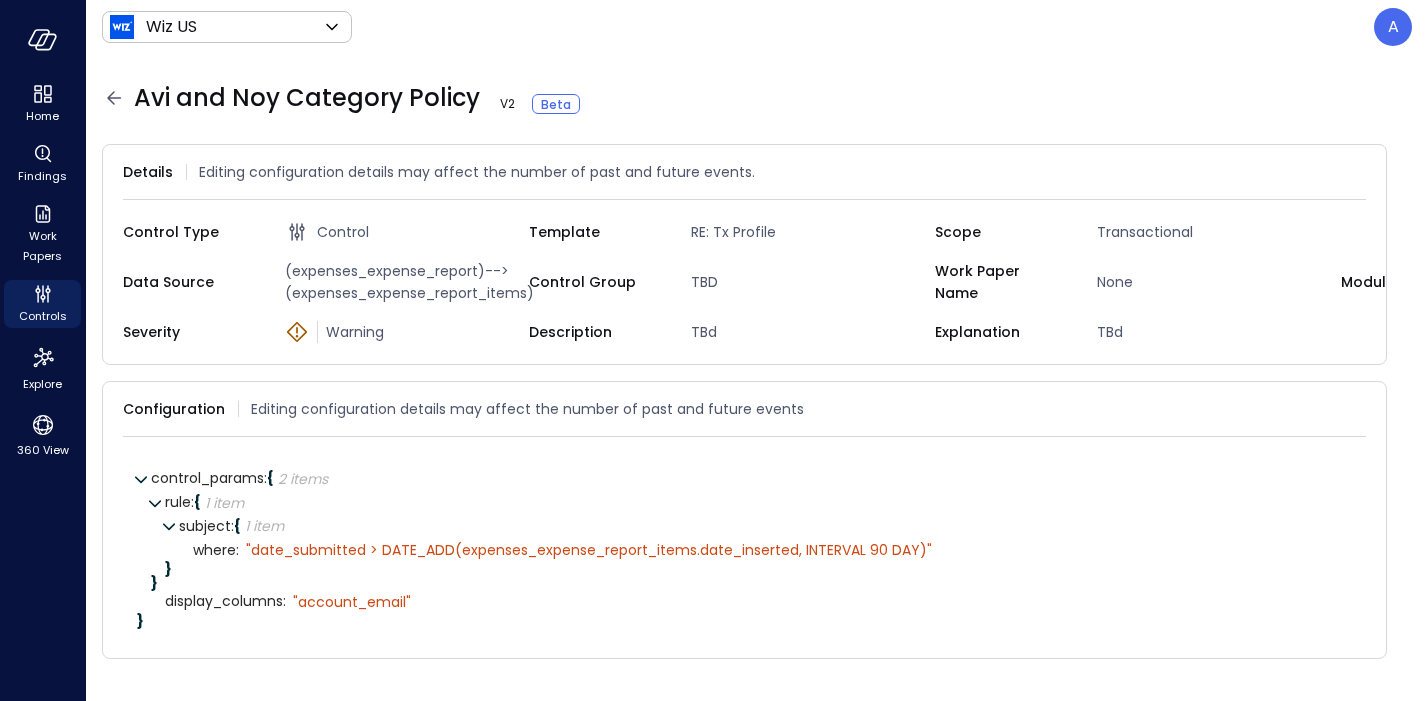 click on "(expenses_expense_report)-->(expenses_expense_report_items)" at bounding box center [403, 282] 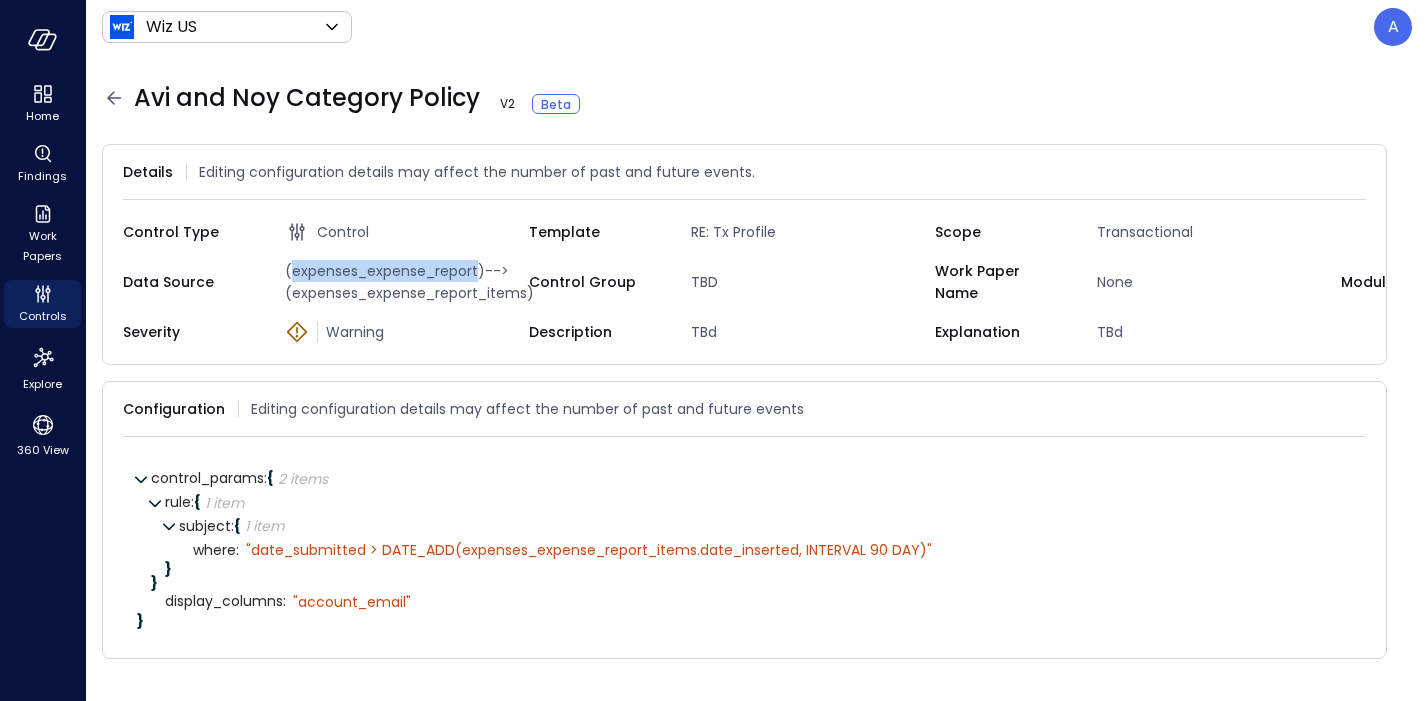 click on "(expenses_expense_report)-->(expenses_expense_report_items)" at bounding box center [403, 282] 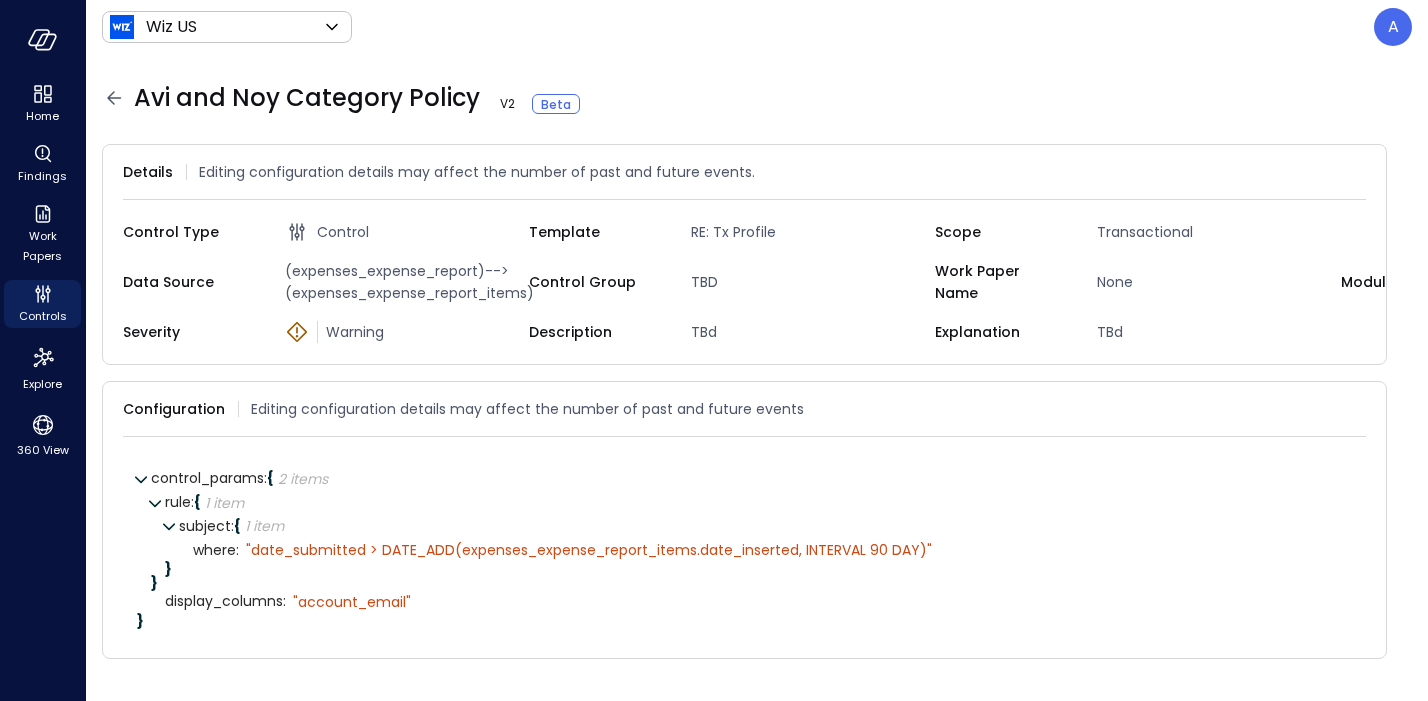 click on "(expenses_expense_report)-->(expenses_expense_report_items)" at bounding box center [403, 282] 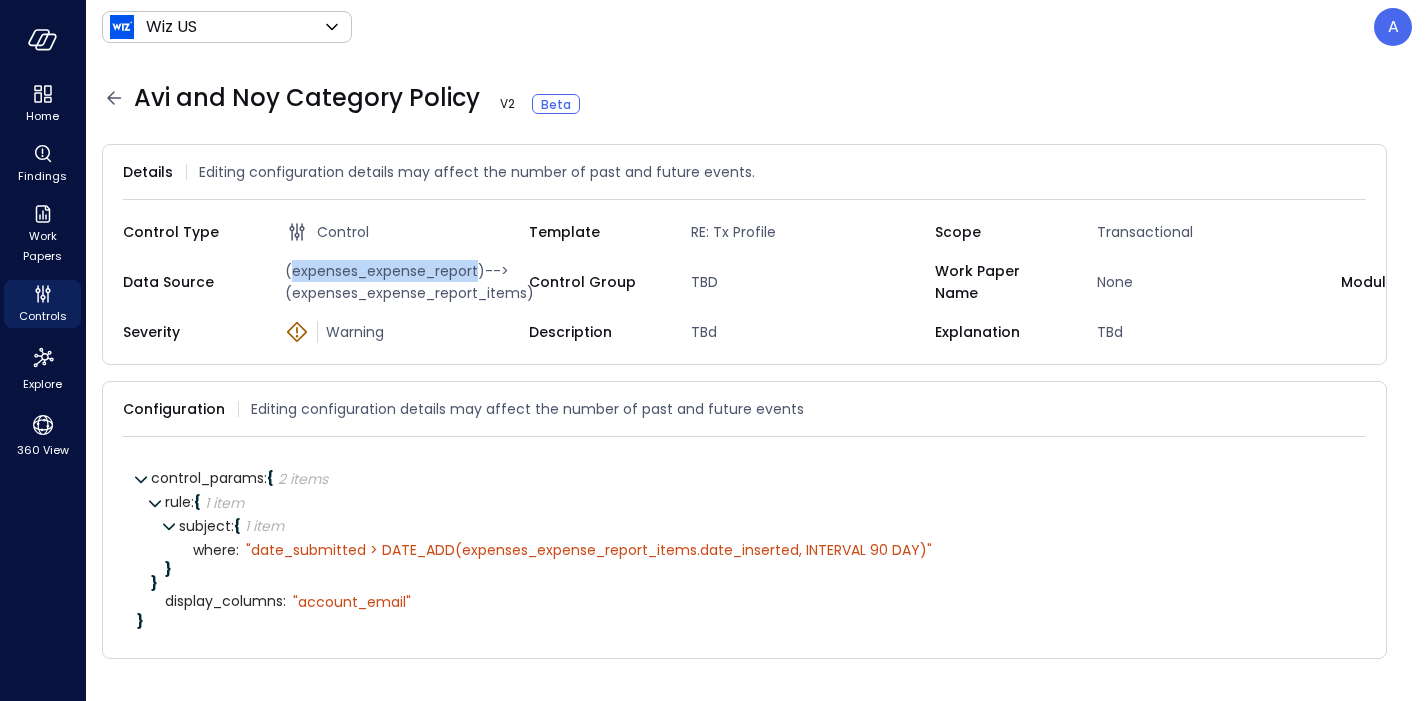 click on "(expenses_expense_report)-->(expenses_expense_report_items)" at bounding box center (403, 282) 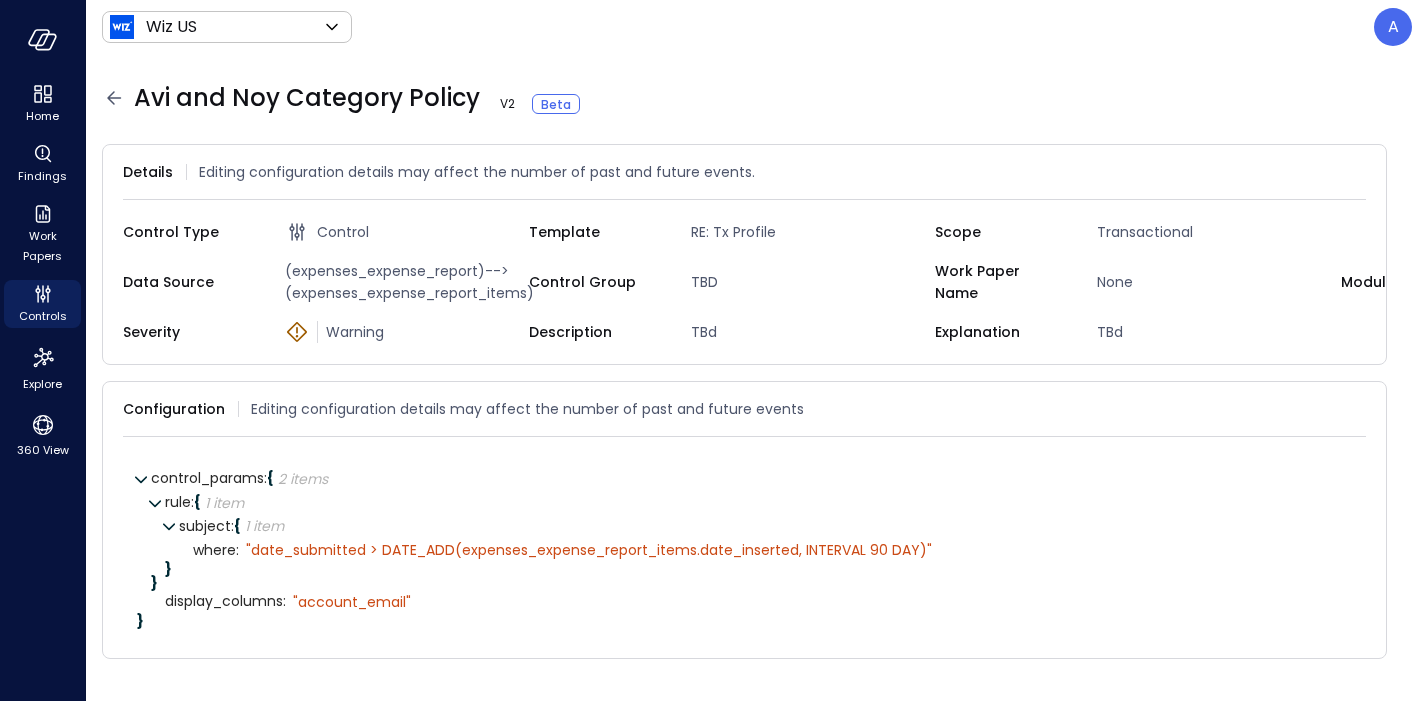 click on "(expenses_expense_report)-->(expenses_expense_report_items)" at bounding box center (403, 282) 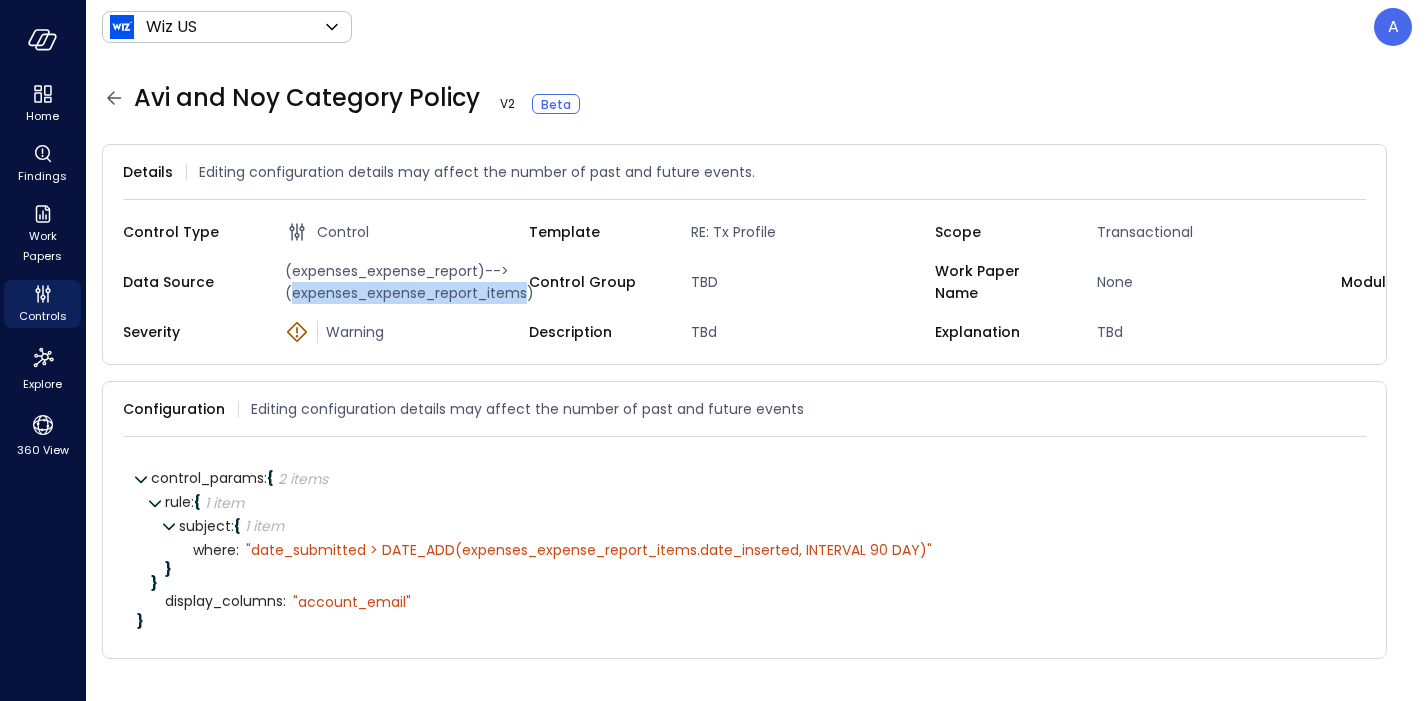 click on "(expenses_expense_report)-->(expenses_expense_report_items)" at bounding box center [403, 282] 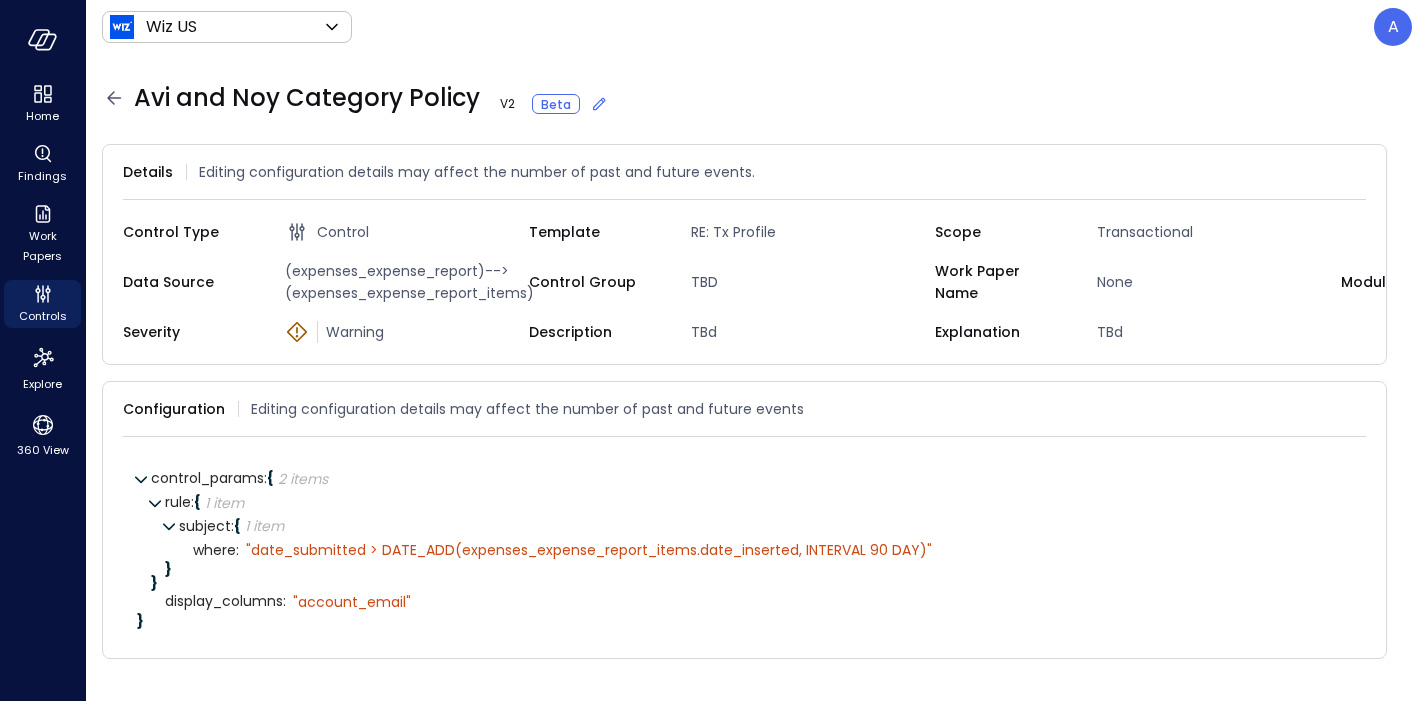 click on "(expenses_expense_report)-->(expenses_expense_report_items)" at bounding box center [403, 282] 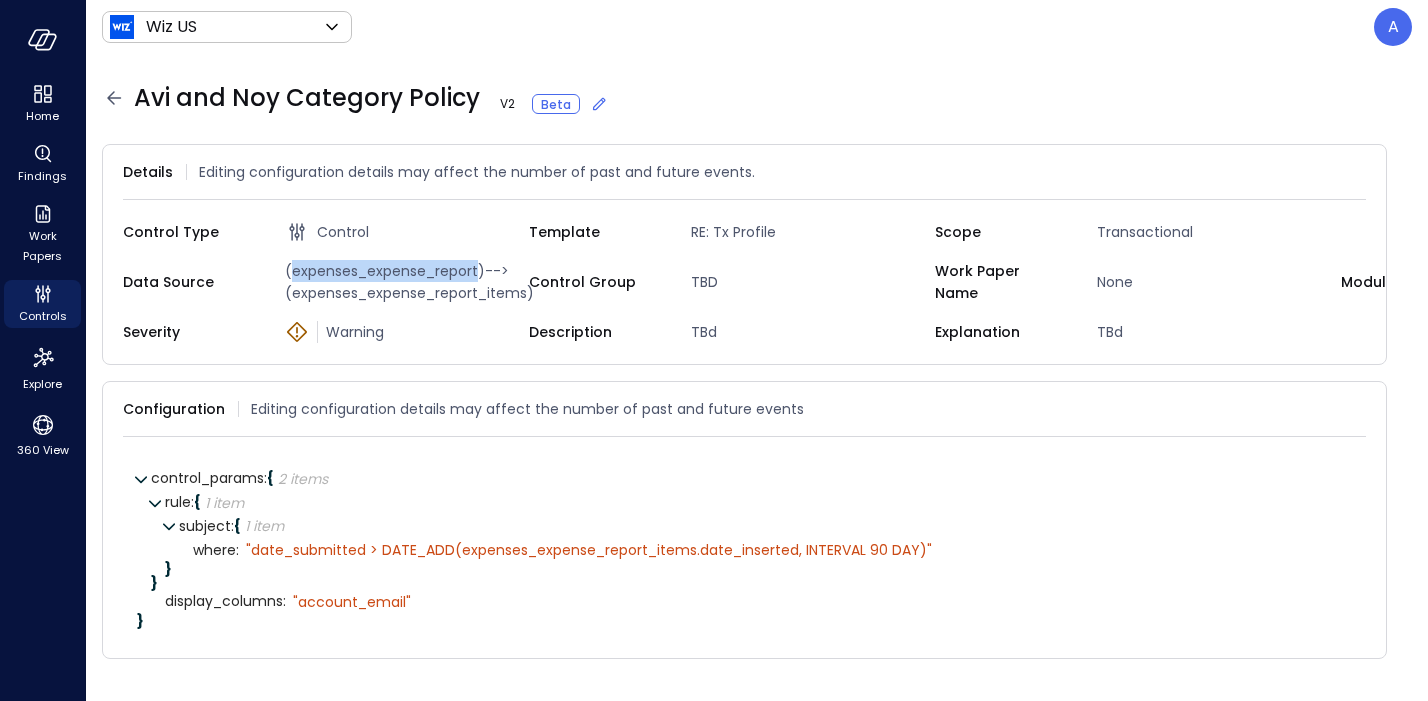click on "(expenses_expense_report)-->(expenses_expense_report_items)" at bounding box center [403, 282] 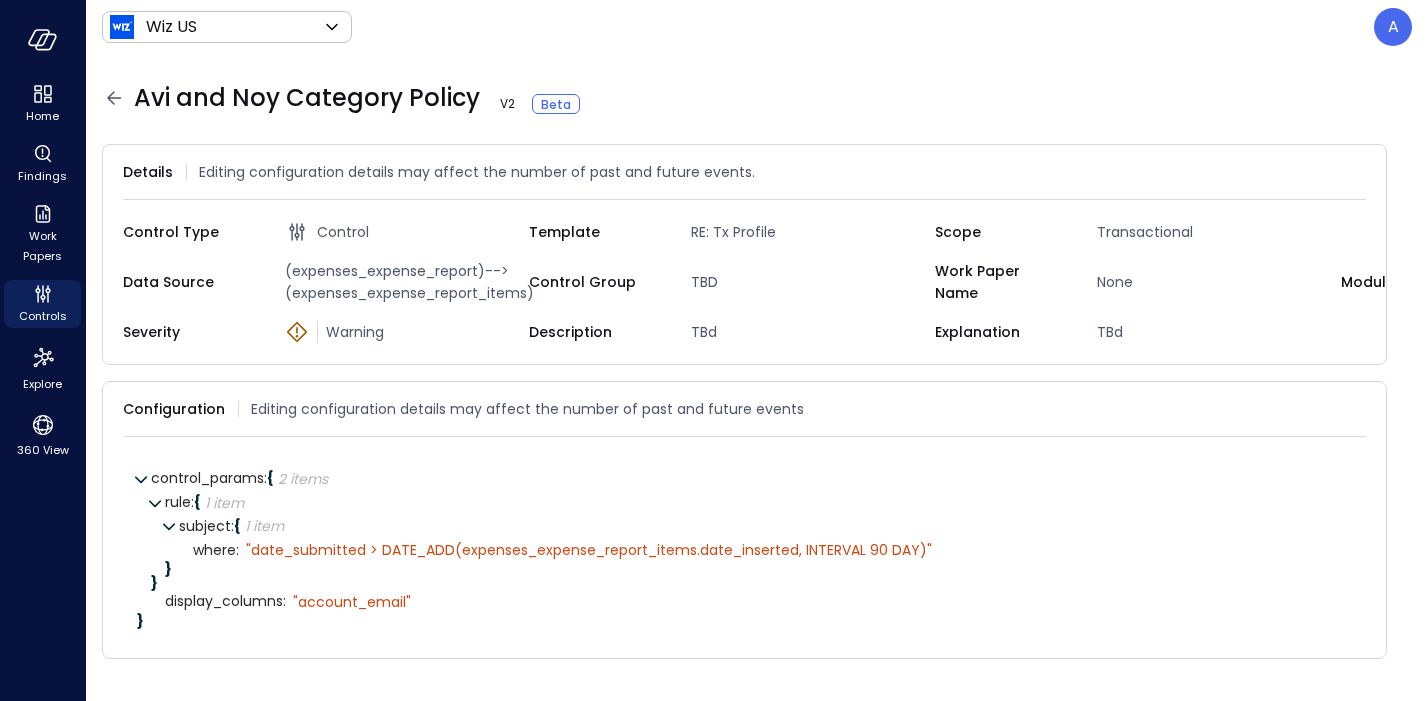 click on "(expenses_expense_report)-->(expenses_expense_report_items)" at bounding box center [403, 282] 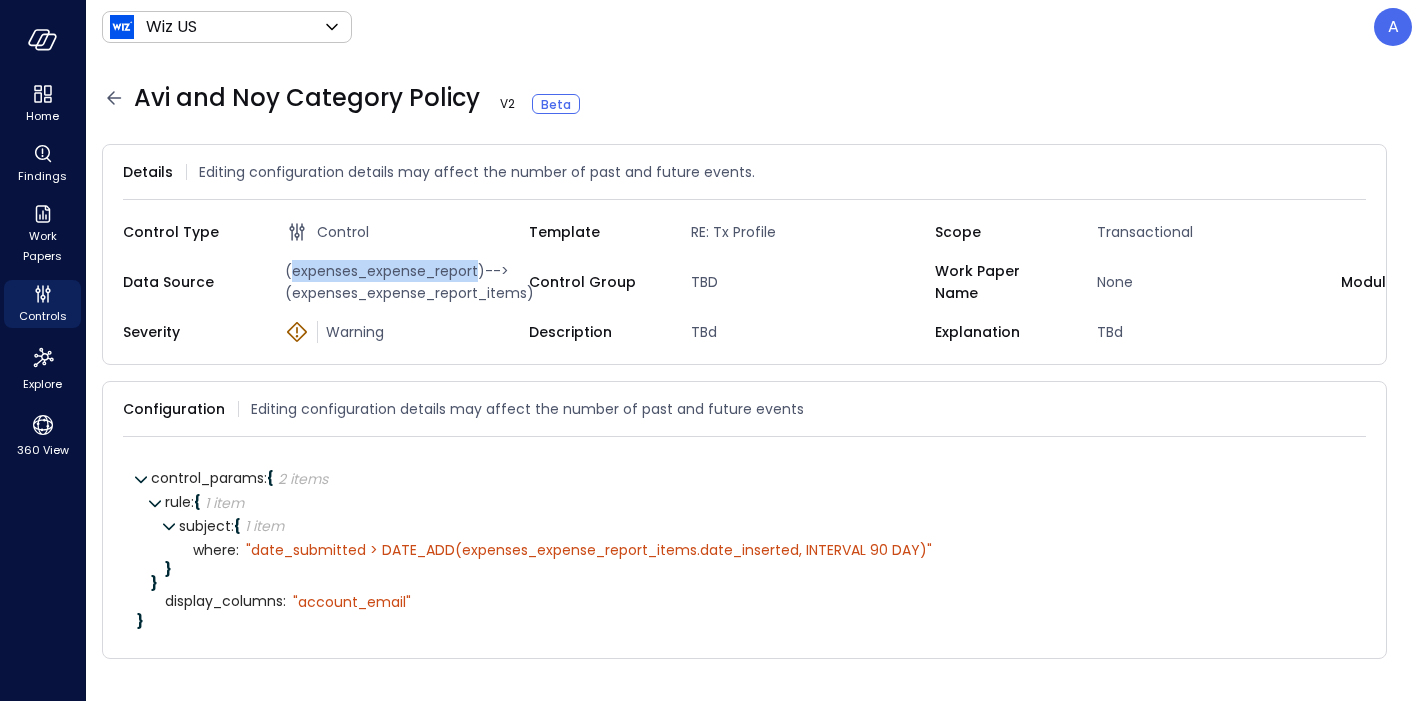 click on "(expenses_expense_report)-->(expenses_expense_report_items)" at bounding box center [403, 282] 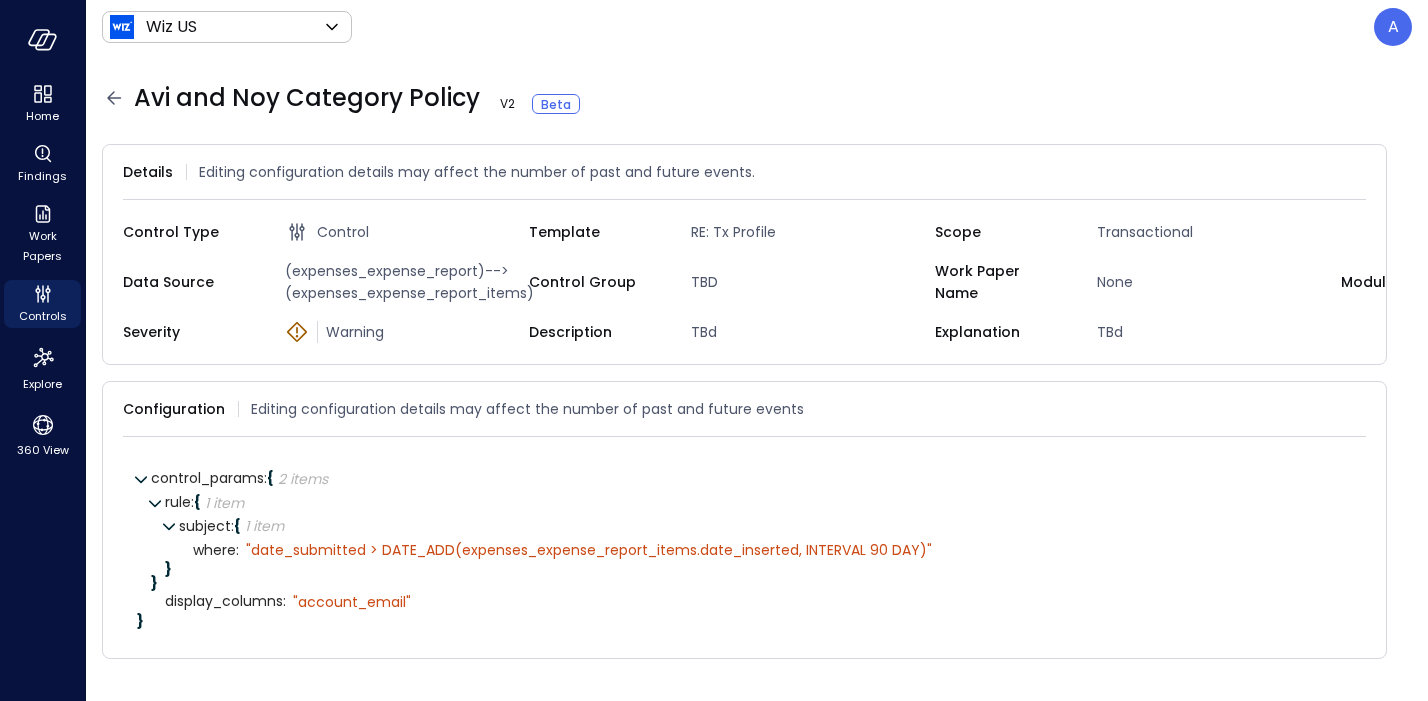 click on "(expenses_expense_report)-->(expenses_expense_report_items)" at bounding box center [403, 282] 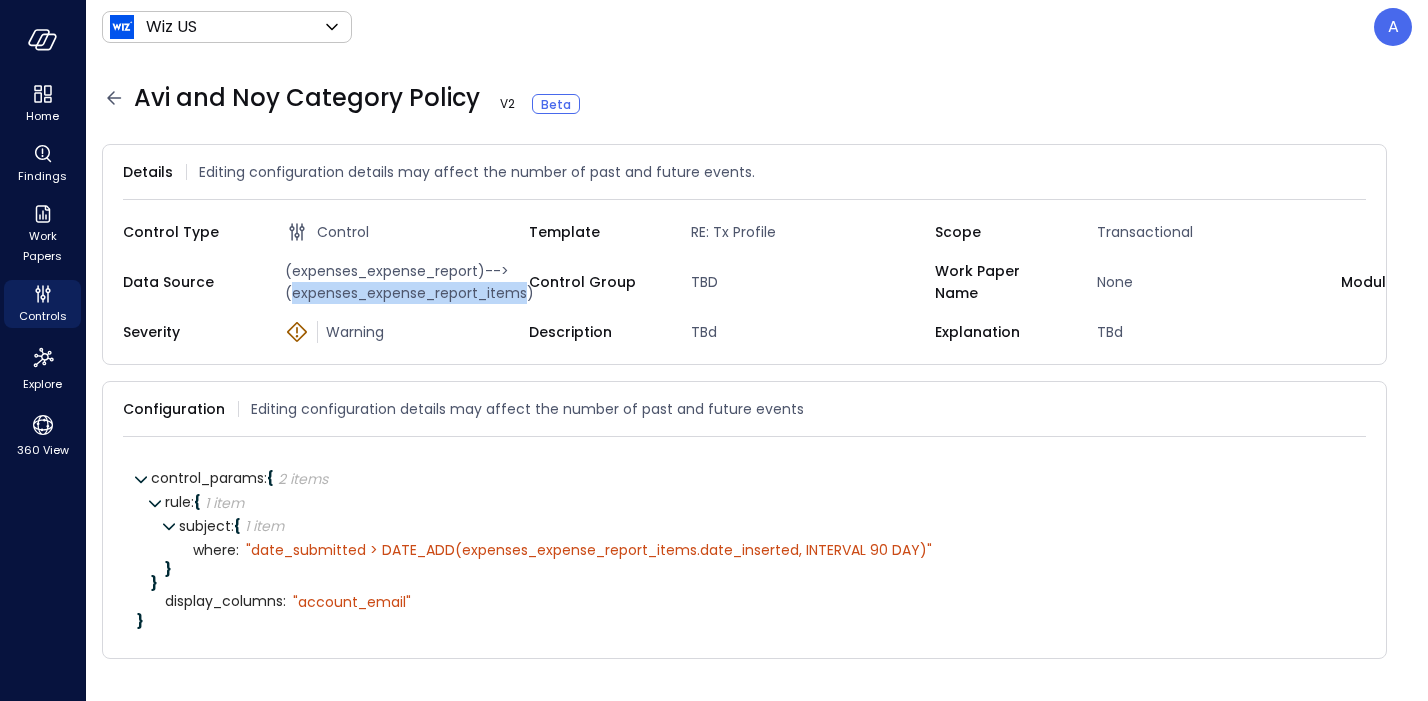 click on "(expenses_expense_report)-->(expenses_expense_report_items)" at bounding box center [403, 282] 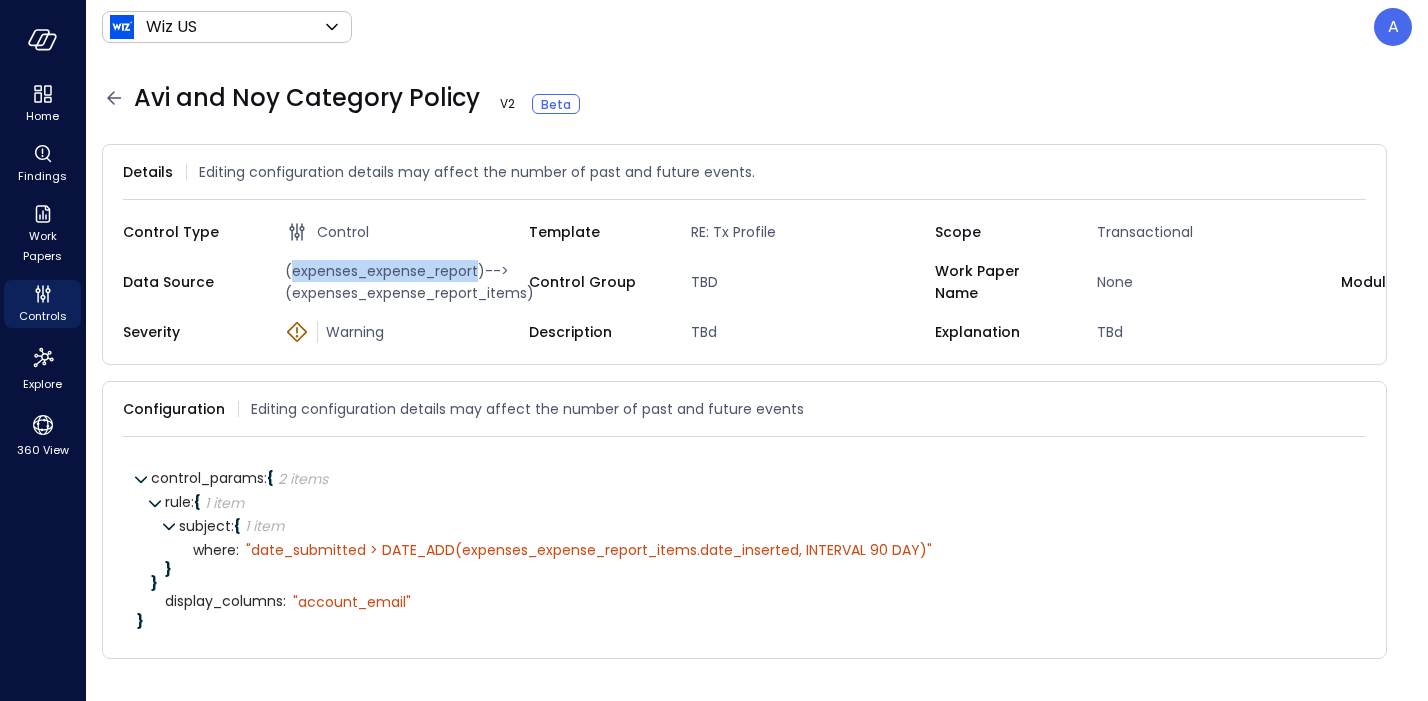 drag, startPoint x: 289, startPoint y: 272, endPoint x: 516, endPoint y: 284, distance: 227.31696 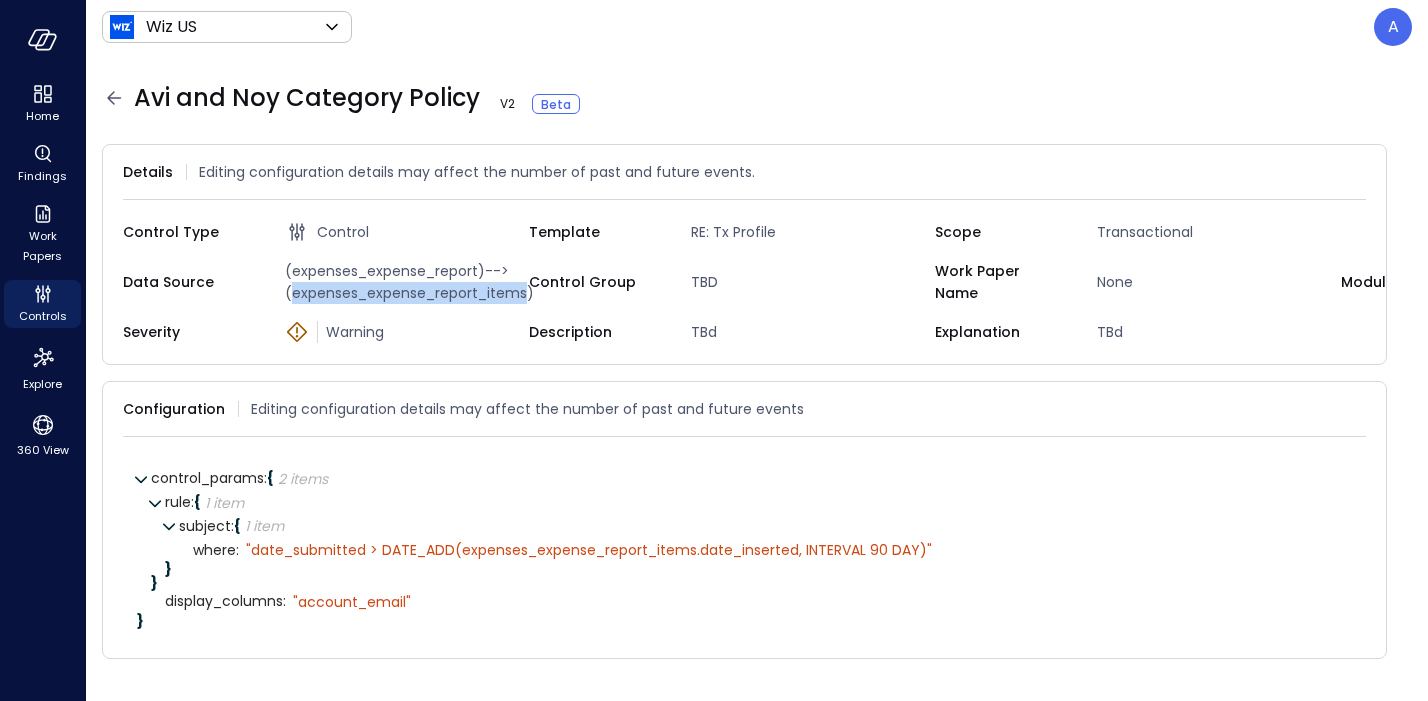 drag, startPoint x: 526, startPoint y: 290, endPoint x: 295, endPoint y: 293, distance: 231.01949 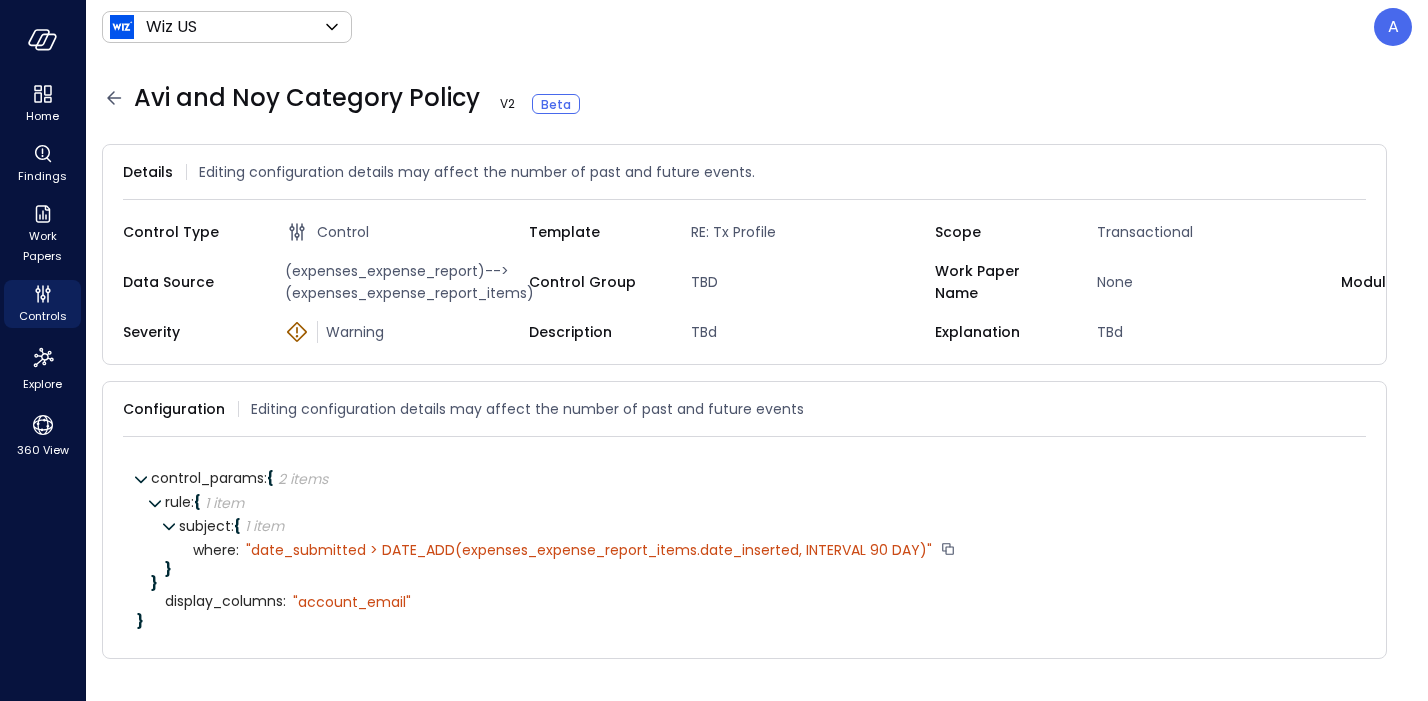 click on "" date_submitted > DATE_ADD(expenses_expense_report_items.date_inserted, INTERVAL 90 DAY)"" at bounding box center [589, 550] 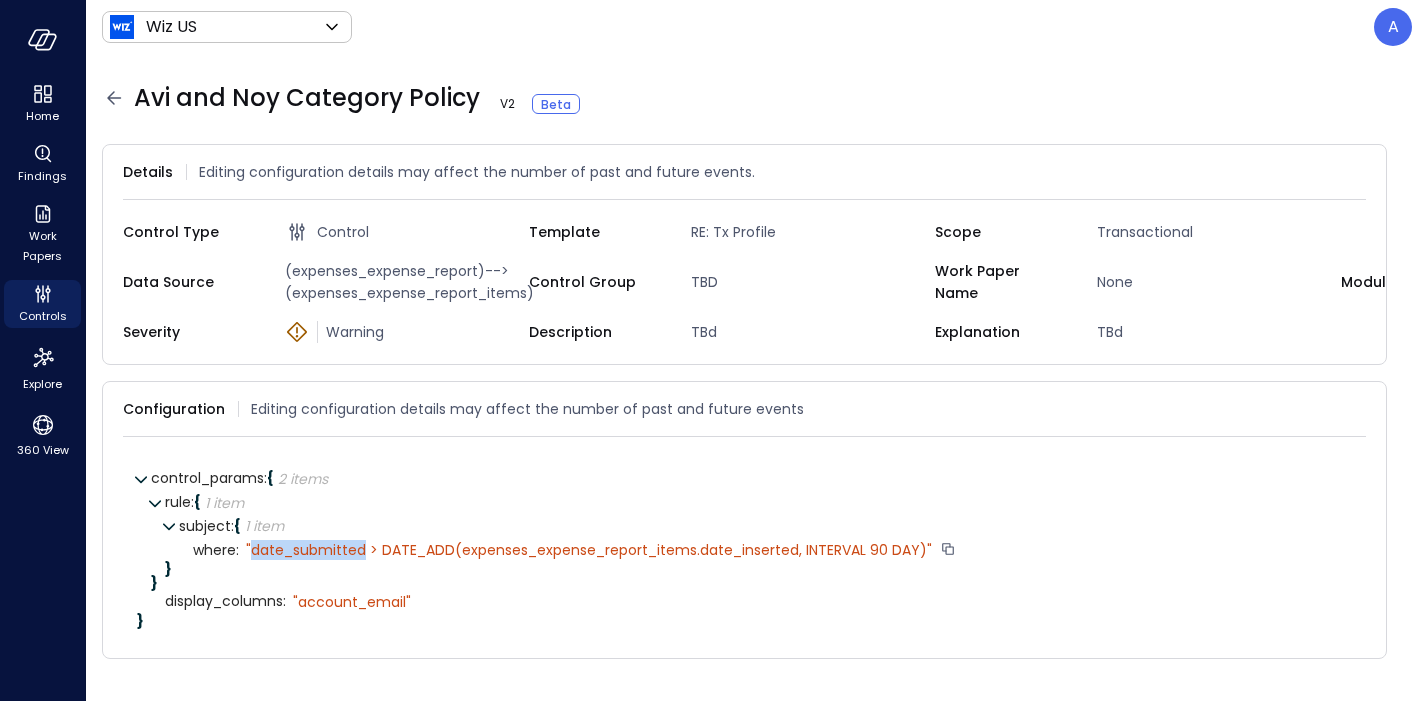 click on "" date_submitted > DATE_ADD(expenses_expense_report_items.date_inserted, INTERVAL 90 DAY)"" at bounding box center (589, 550) 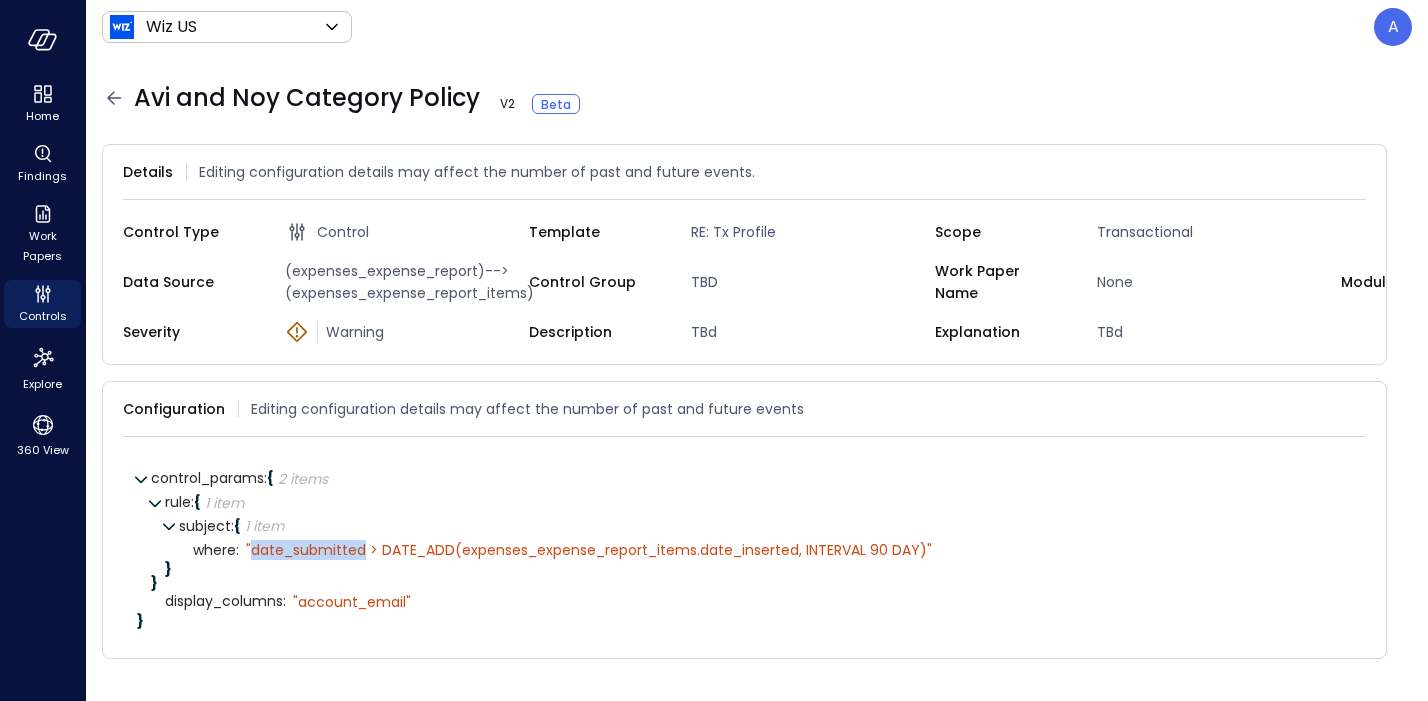 copy on "date_submitted" 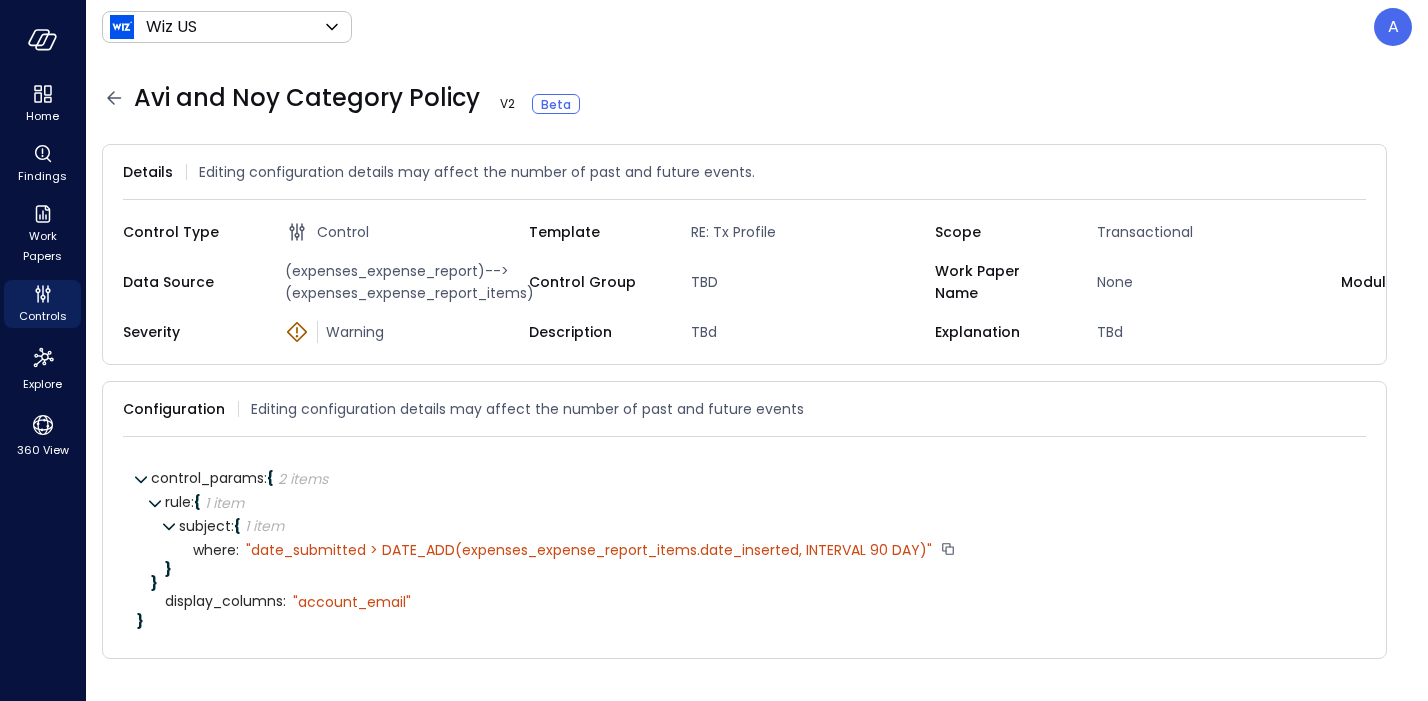click on "" date_submitted > DATE_ADD(expenses_expense_report_items.date_inserted, INTERVAL 90 DAY)"" at bounding box center [589, 550] 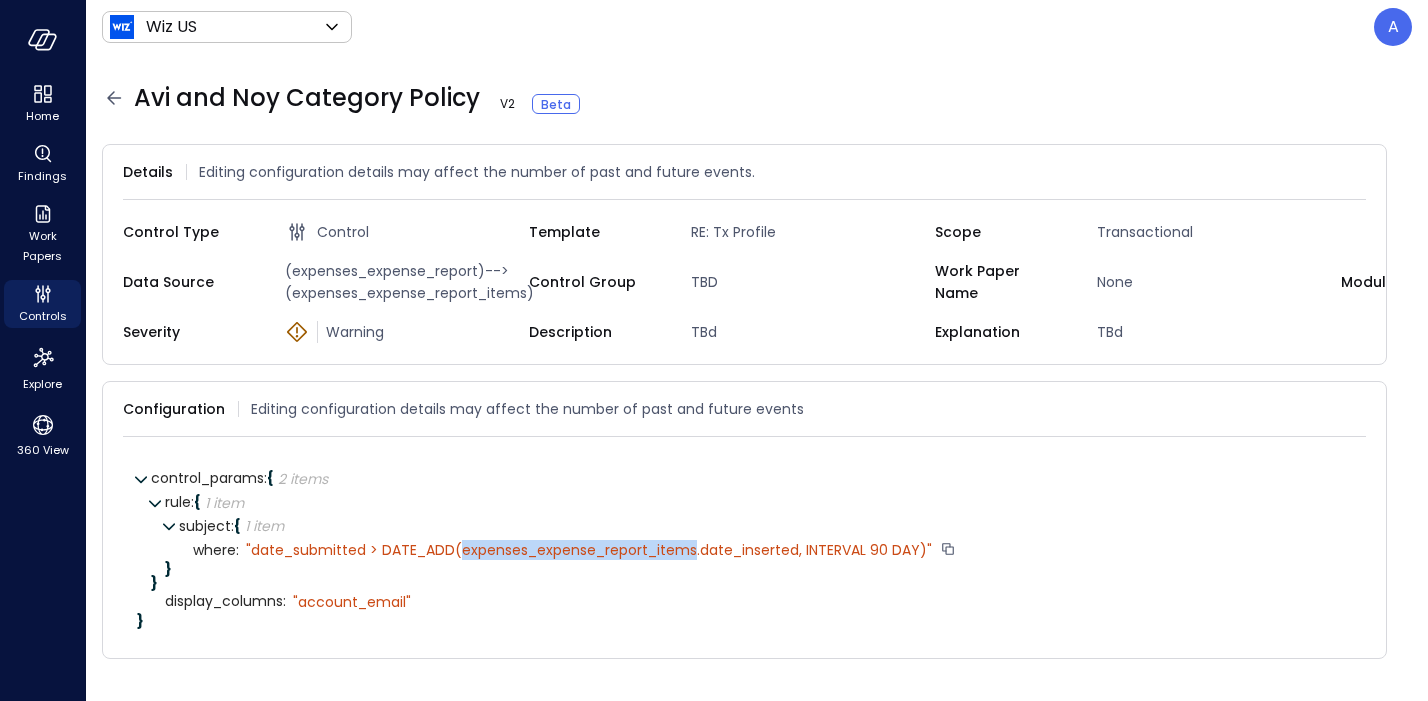 click on "" date_submitted > DATE_ADD(expenses_expense_report_items.date_inserted, INTERVAL 90 DAY)"" at bounding box center [589, 550] 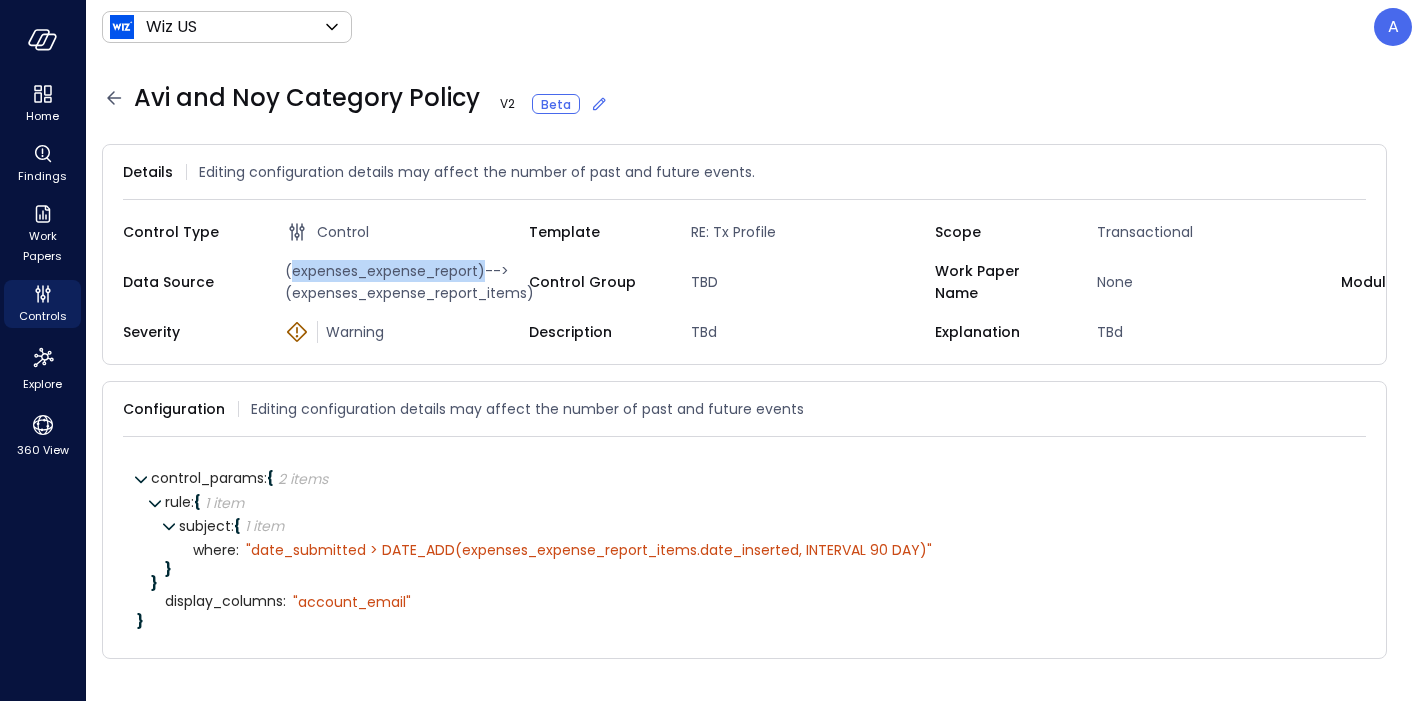 drag, startPoint x: 294, startPoint y: 271, endPoint x: 483, endPoint y: 274, distance: 189.0238 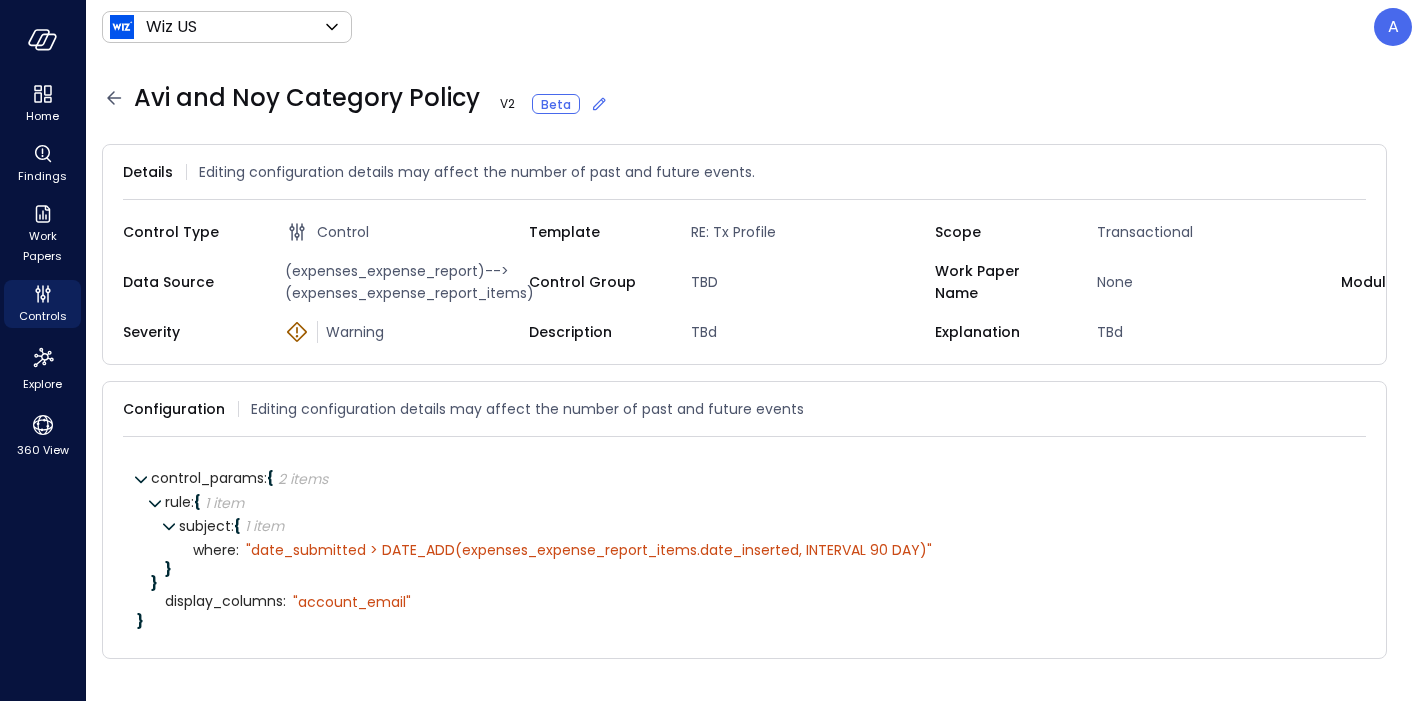 click on "(expenses_expense_report)-->(expenses_expense_report_items)" at bounding box center (403, 282) 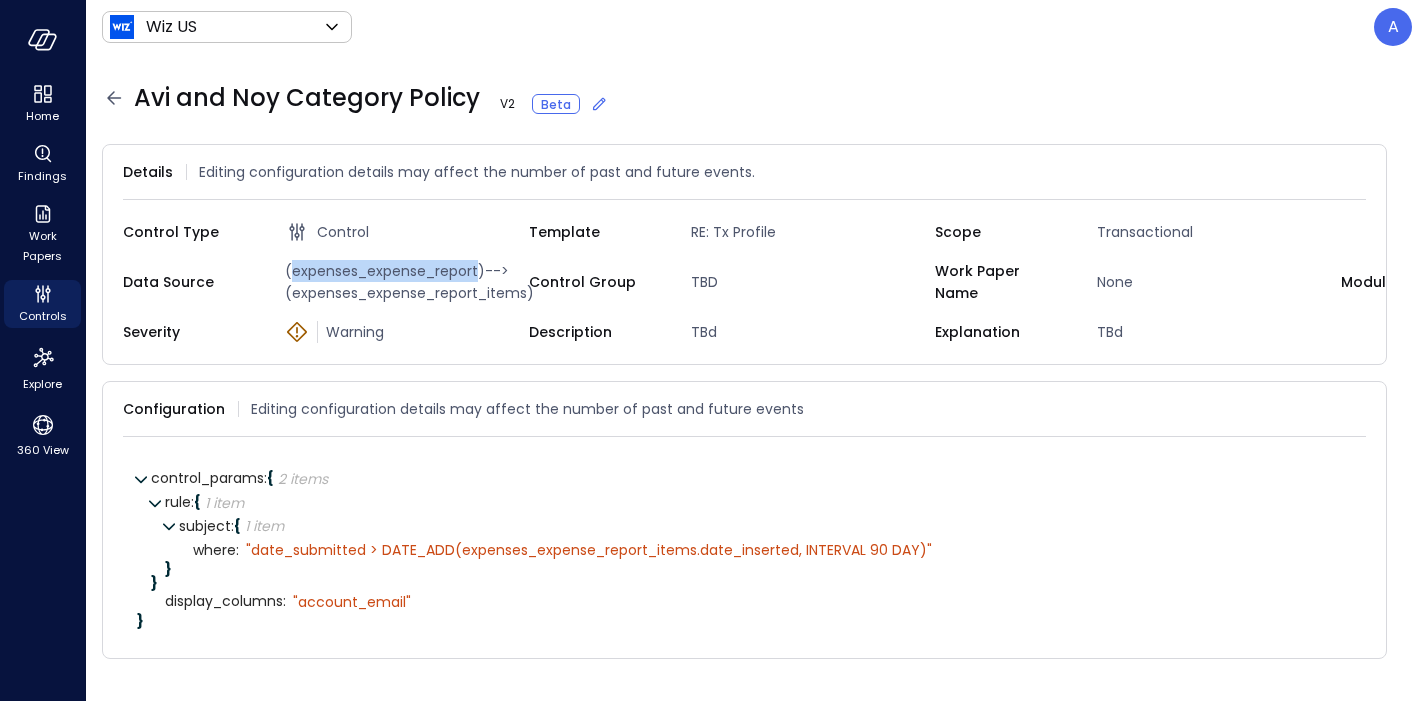 click on "(expenses_expense_report)-->(expenses_expense_report_items)" at bounding box center (403, 282) 